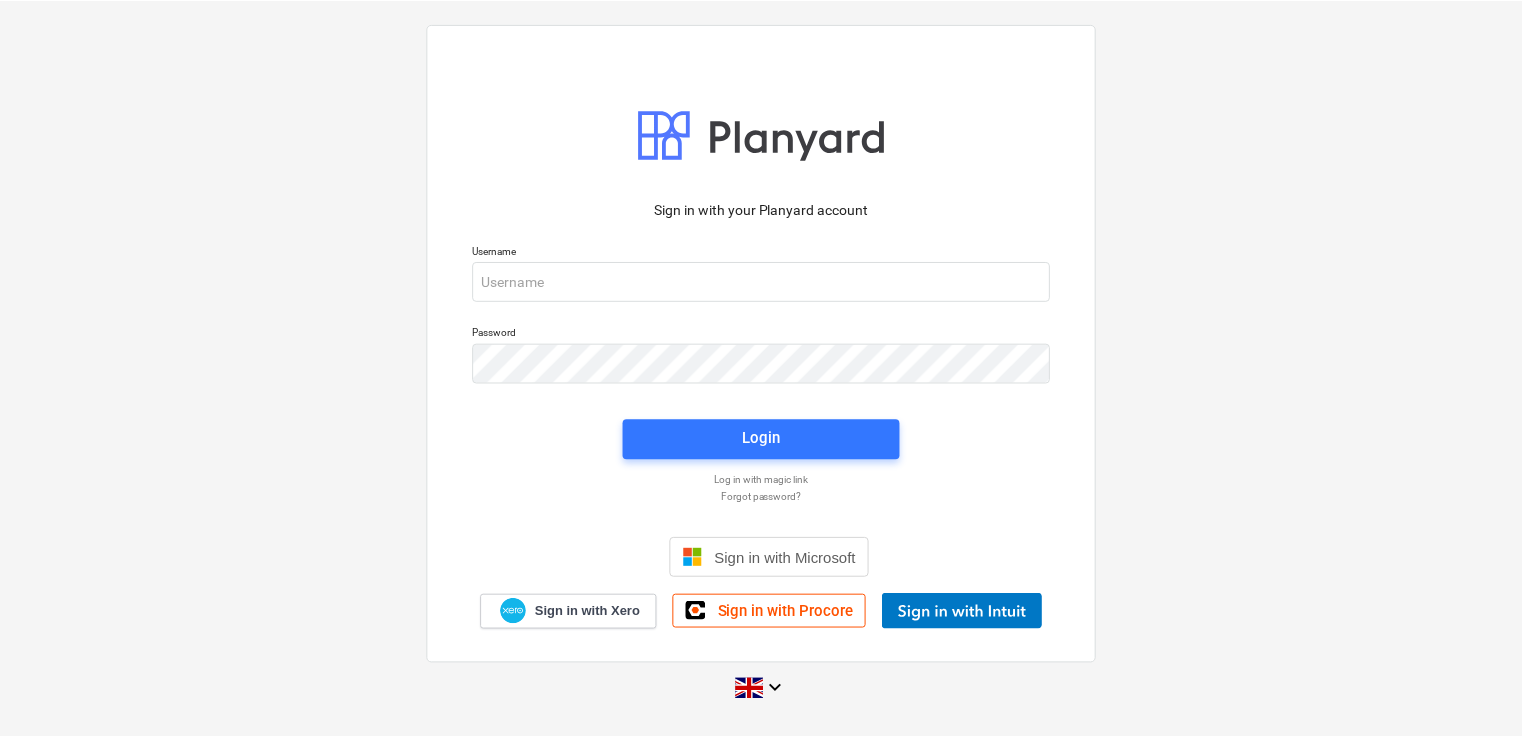 scroll, scrollTop: 0, scrollLeft: 0, axis: both 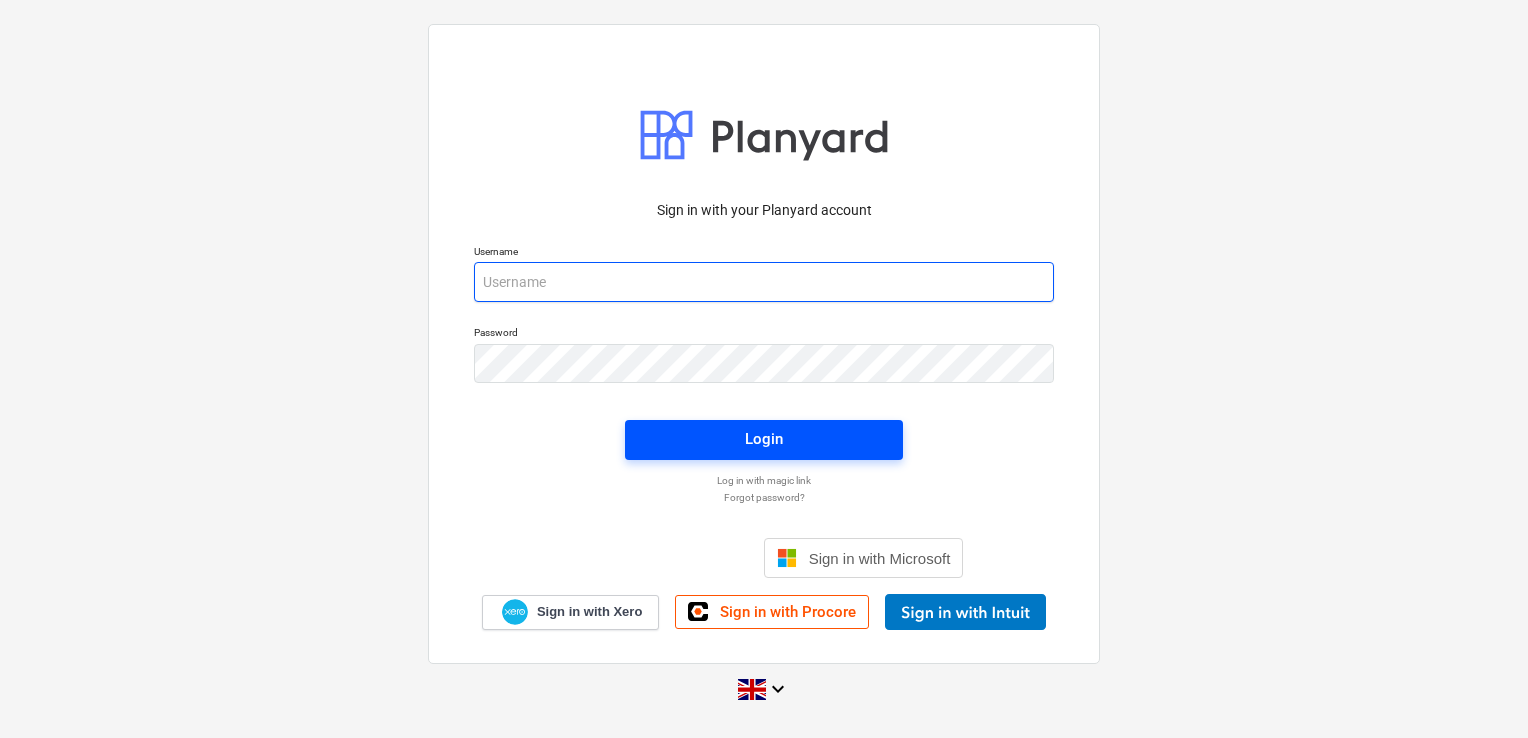 type on "[EMAIL]" 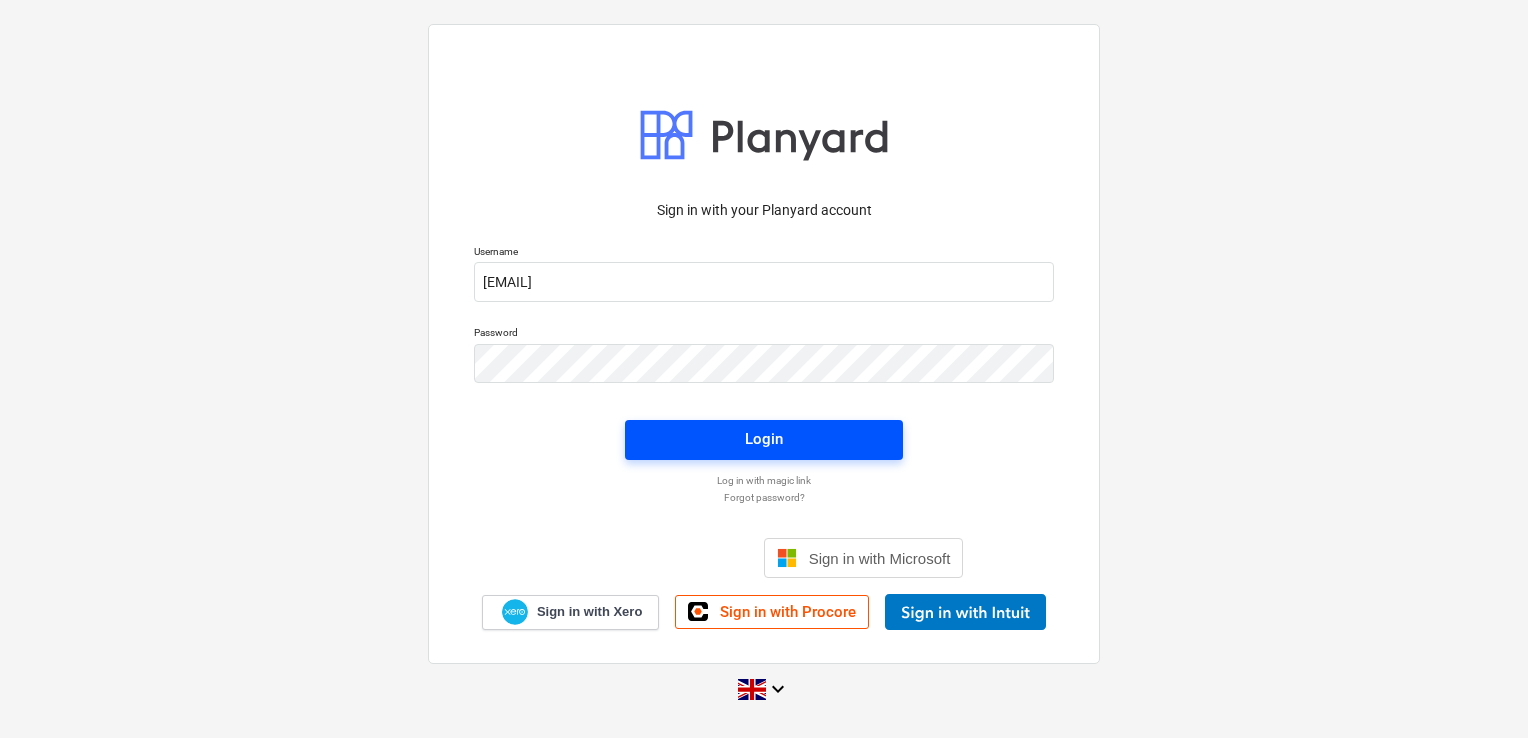 click on "Login" at bounding box center [764, 439] 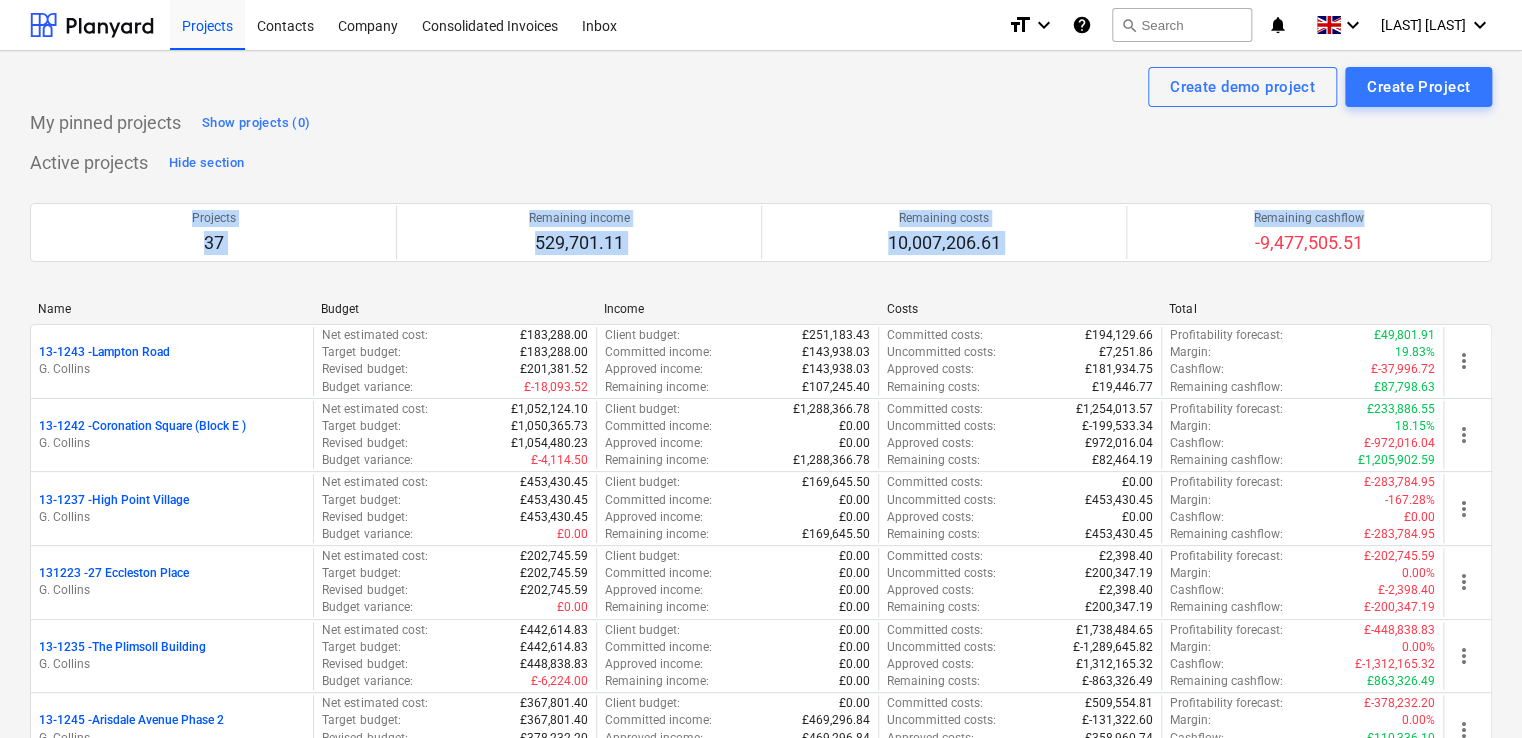 drag, startPoint x: 1520, startPoint y: 156, endPoint x: 1512, endPoint y: 212, distance: 56.568542 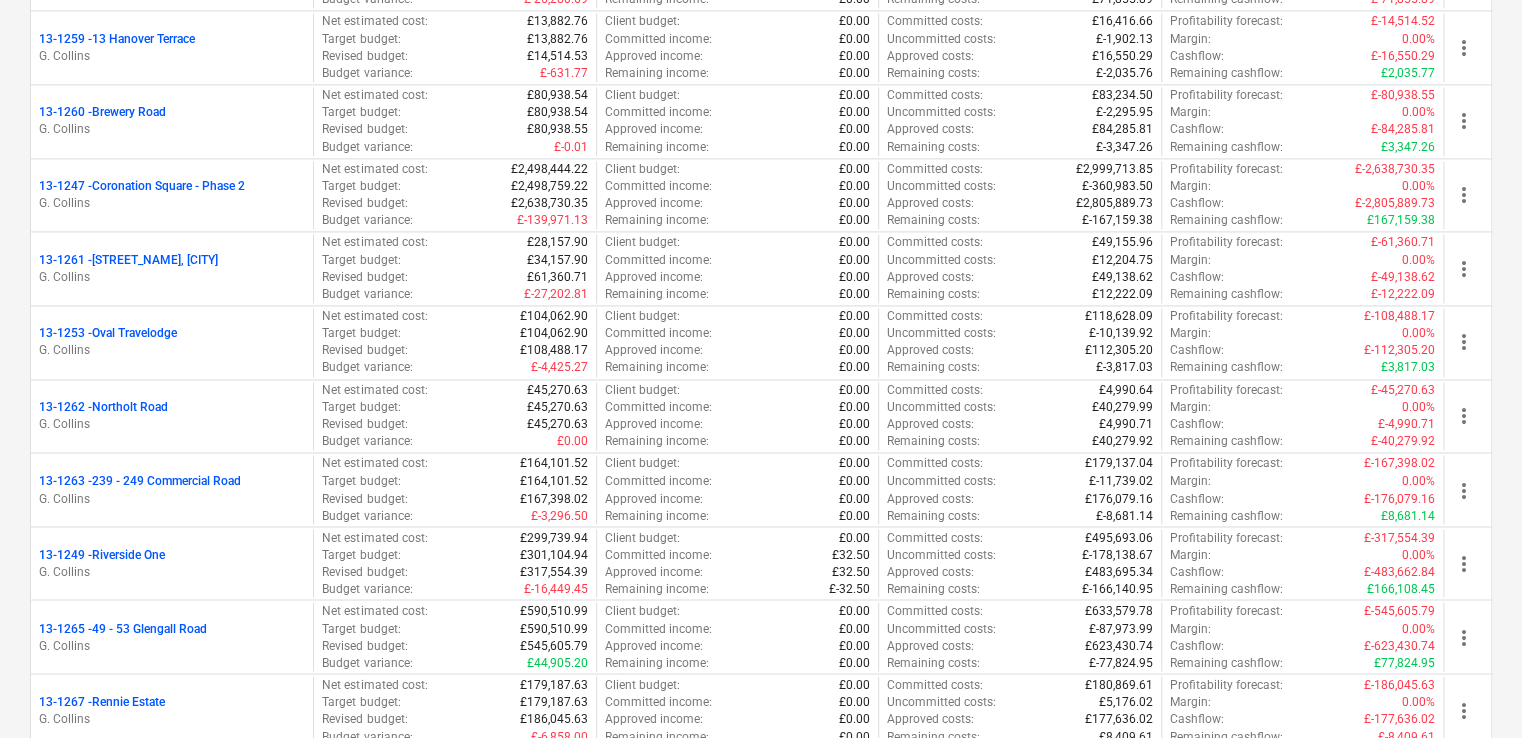 scroll, scrollTop: 0, scrollLeft: 0, axis: both 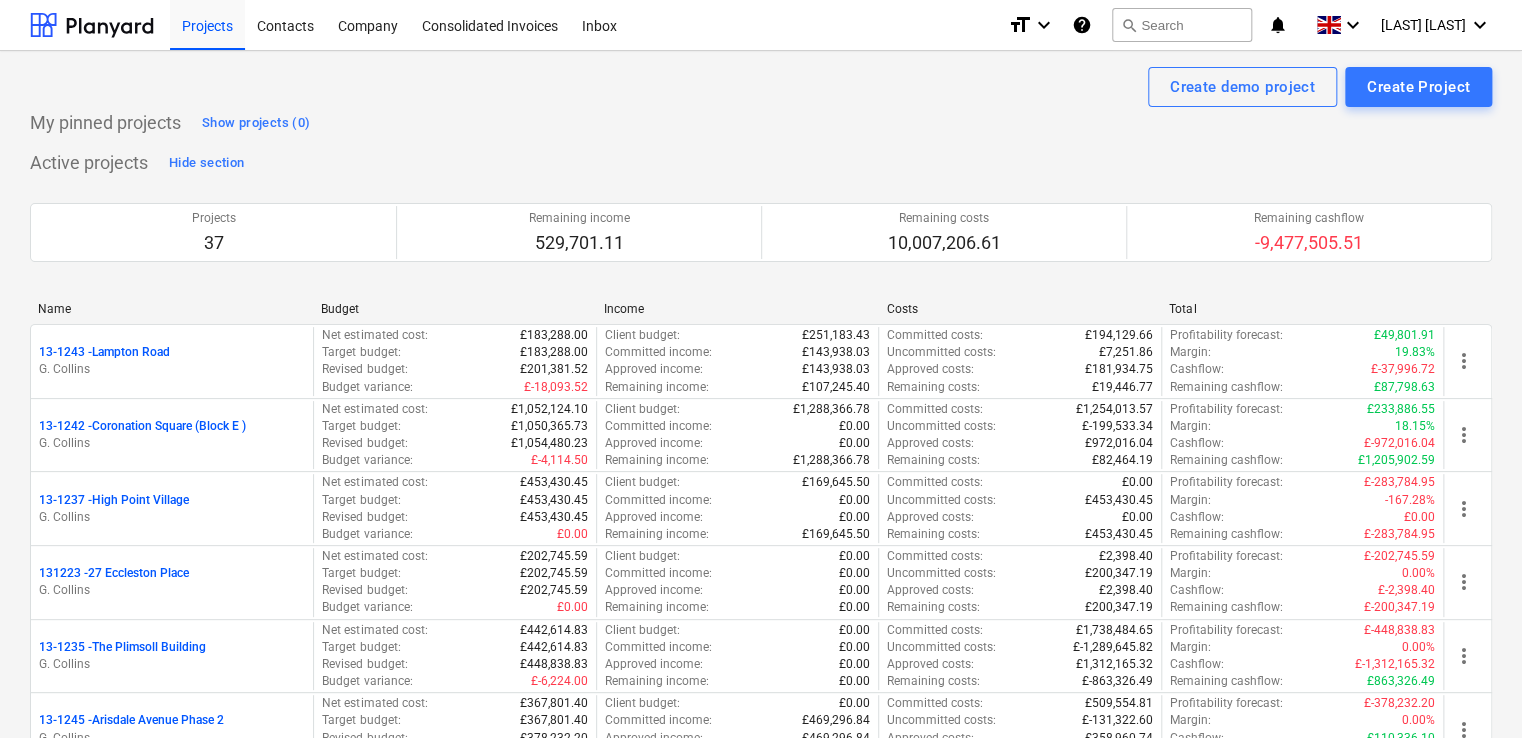 click on "13-1243 -  Lampton Road G. Collins Net estimated cost : £183,288.00 Target budget : £183,288.00 Revised budget : £201,381.52 Budget variance : £-18,093.52 Client budget : £251,183.43 Committed income : £143,938.03 Approved income : £143,938.03 Remaining income : £107,245.40 Committed costs : £194,129.66 Uncommitted costs : £7,251.86 Approved costs : £181,934.75 Remaining costs : £19,446.77 Profitability forecast : £49,801.91 Margin : 19.83% Cashflow : £-37,996.72 Remaining cashflow : £87,798.63 more_vert  13-1242 -  Coronation Square (Block E ) G. Collins Net estimated cost : £1,052,124.10 Target budget : £1,050,365.73 Revised budget : £1,054,480.23 Budget variance : £-4,114.50 Client budget : £1,288,366.78 Committed income : £0.00 : £0.00 : :" at bounding box center (761, 1630) 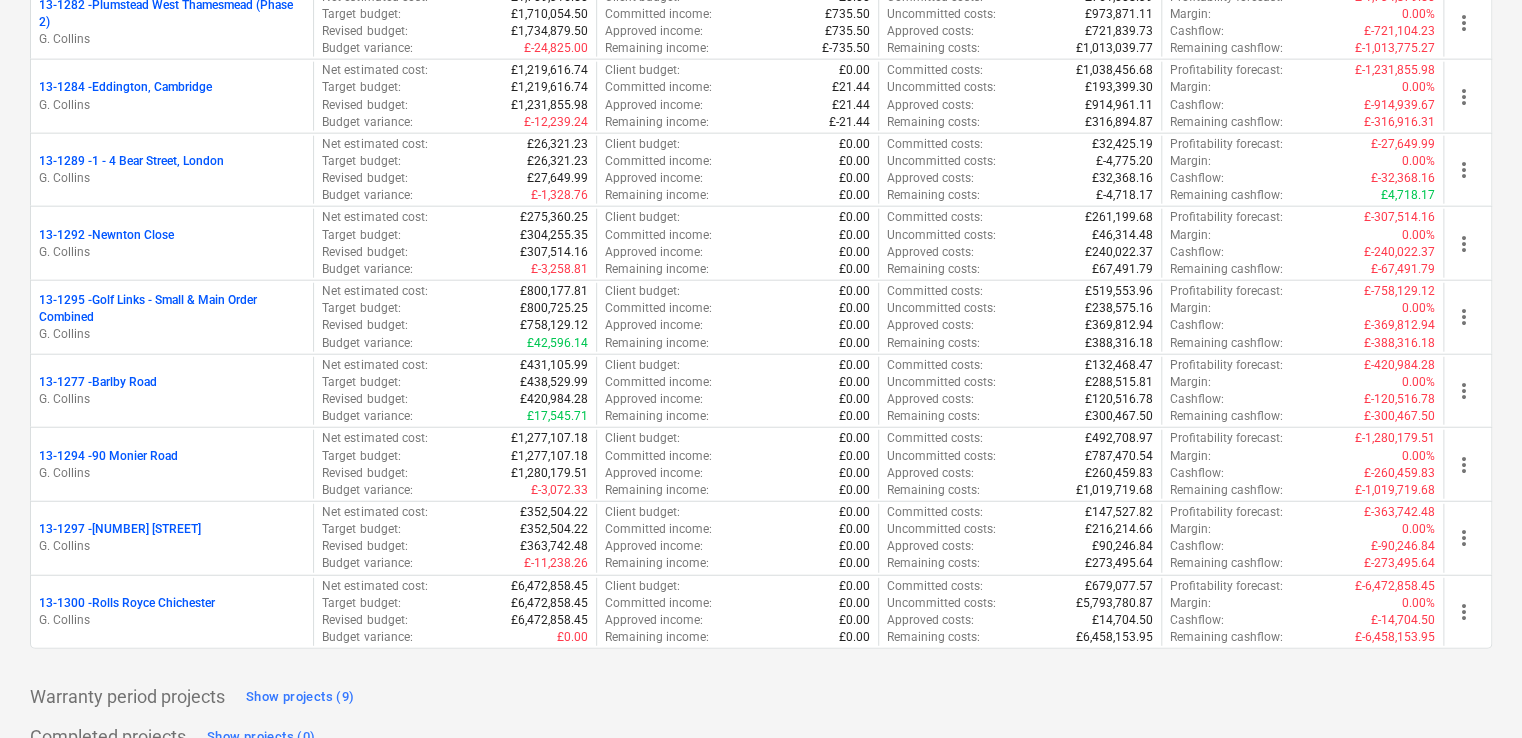 scroll, scrollTop: 2407, scrollLeft: 0, axis: vertical 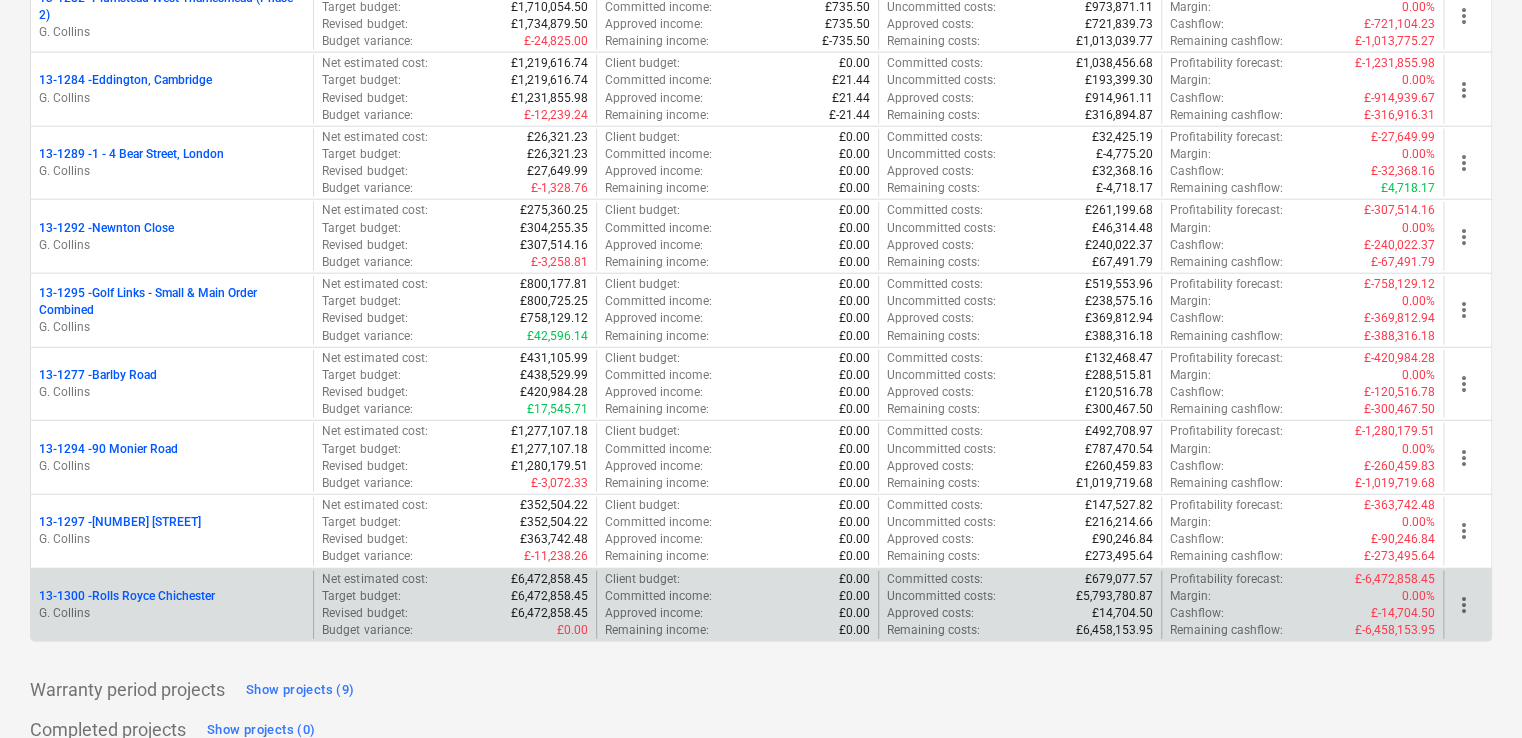 click on "13-1300 - Rolls Royce Chichester" at bounding box center (127, 596) 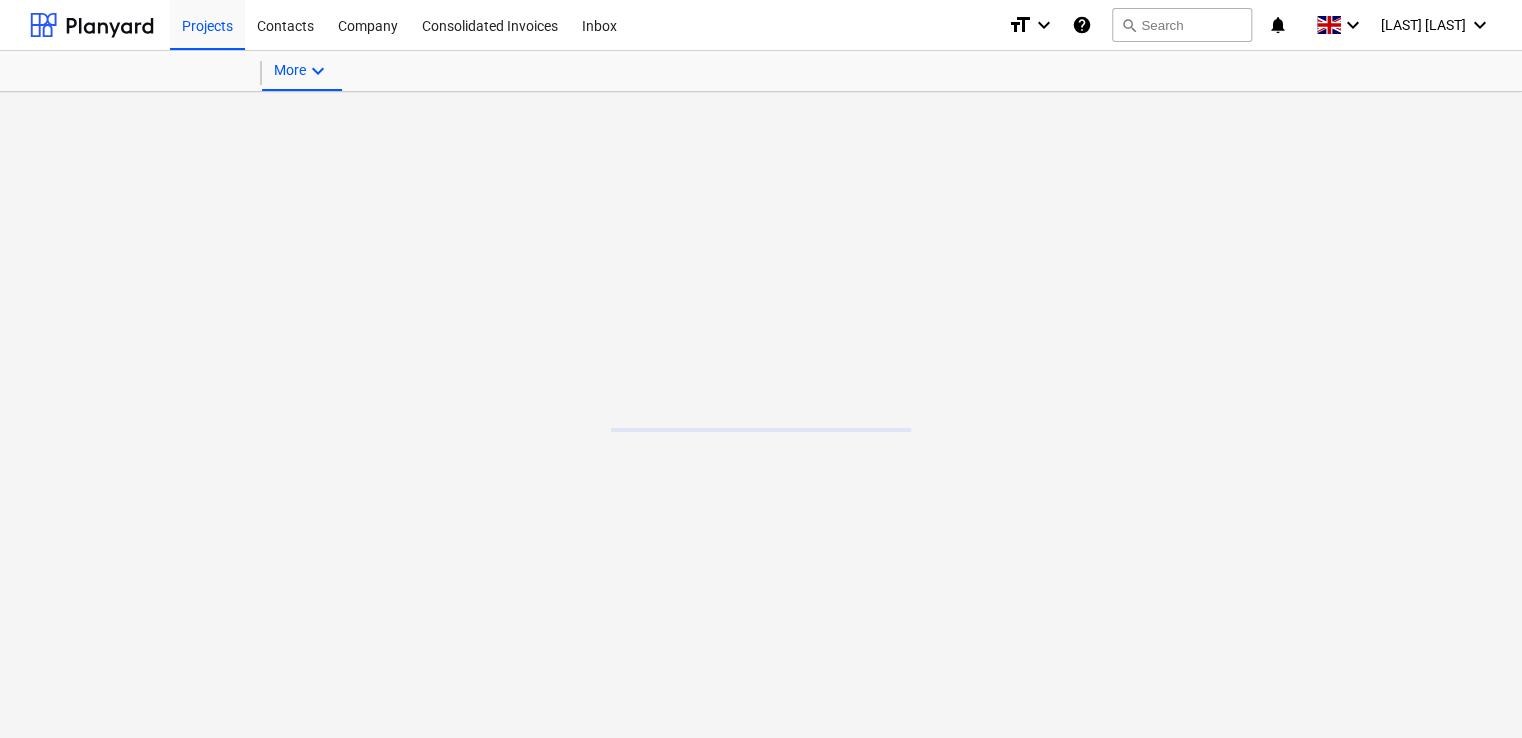 scroll, scrollTop: 0, scrollLeft: 0, axis: both 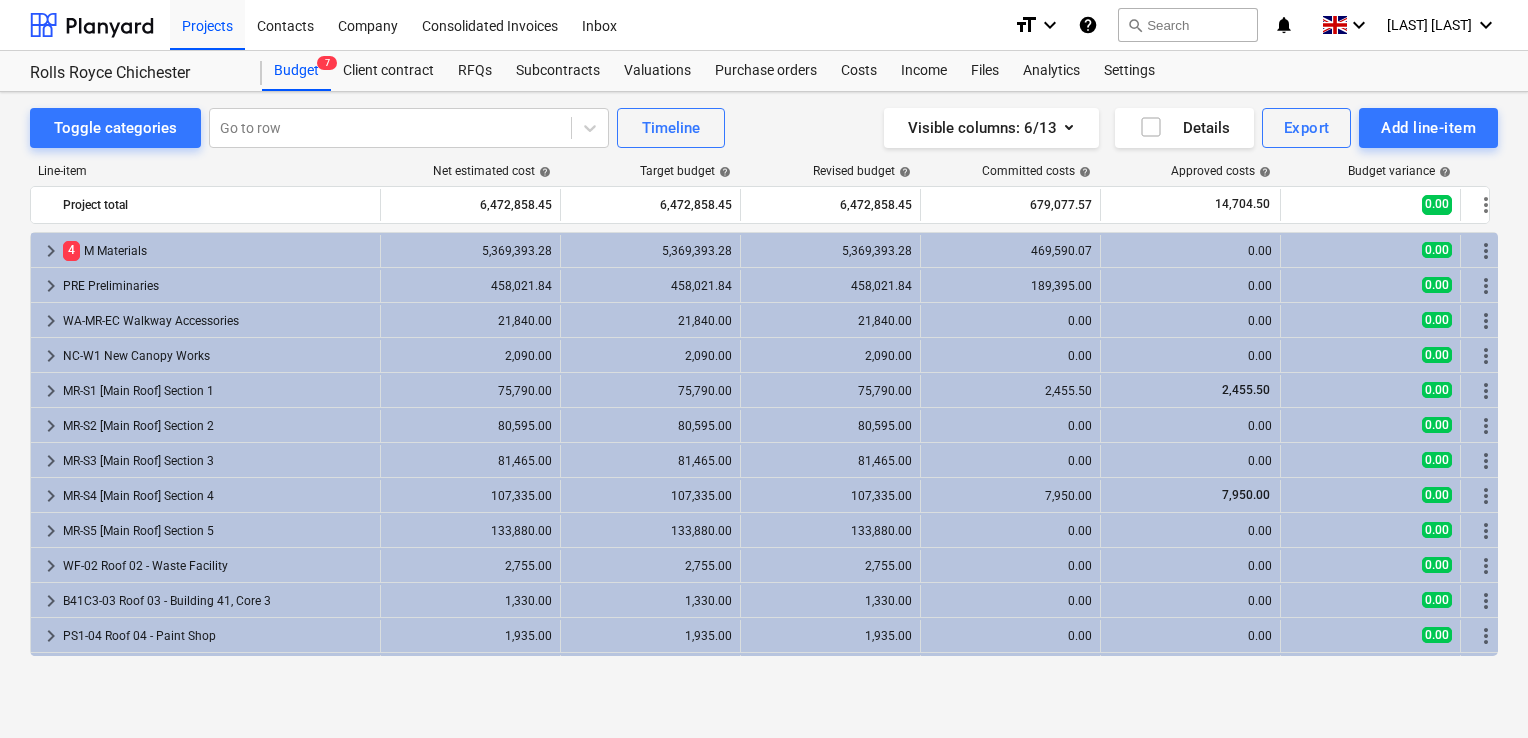 click on "Toggle categories Go to row Timeline Visible columns :   6/13 Details Export Add line-item Line-item Net estimated cost help Target budget help Revised budget help Committed costs help Approved costs help Budget variance help Project total 6,472,858.45 6,472,858.45 6,472,858.45 679,077.57 14,704.50 0.00 more_vert keyboard_arrow_right 4 M Materials 5,369,393.28 5,369,393.28 5,369,393.28 469,590.07 0.00 0.00 more_vert keyboard_arrow_right PRE Preliminaries 458,021.84 458,021.84 458,021.84 189,395.00 0.00 0.00 more_vert keyboard_arrow_right WA-MR-EC Walkway Accessories 21,840.00 21,840.00 21,840.00 0.00 0.00 0.00 more_vert keyboard_arrow_right NC-W1 New Canopy Works 2,090.00 2,090.00 2,090.00 0.00 0.00 0.00 more_vert keyboard_arrow_right MR-S1 [Main Roof] Section 1 75,790.00 75,790.00 75,790.00 2,455.50 2,455.50 0.00 more_vert keyboard_arrow_right MR-S2 [Main Roof] Section 2 80,595.00 80,595.00 80,595.00 0.00 0.00 0.00 more_vert keyboard_arrow_right MR-S3 [Main Roof] Section 3 81,465.00 81,465.00 81,465.00 0.00" at bounding box center (764, 394) 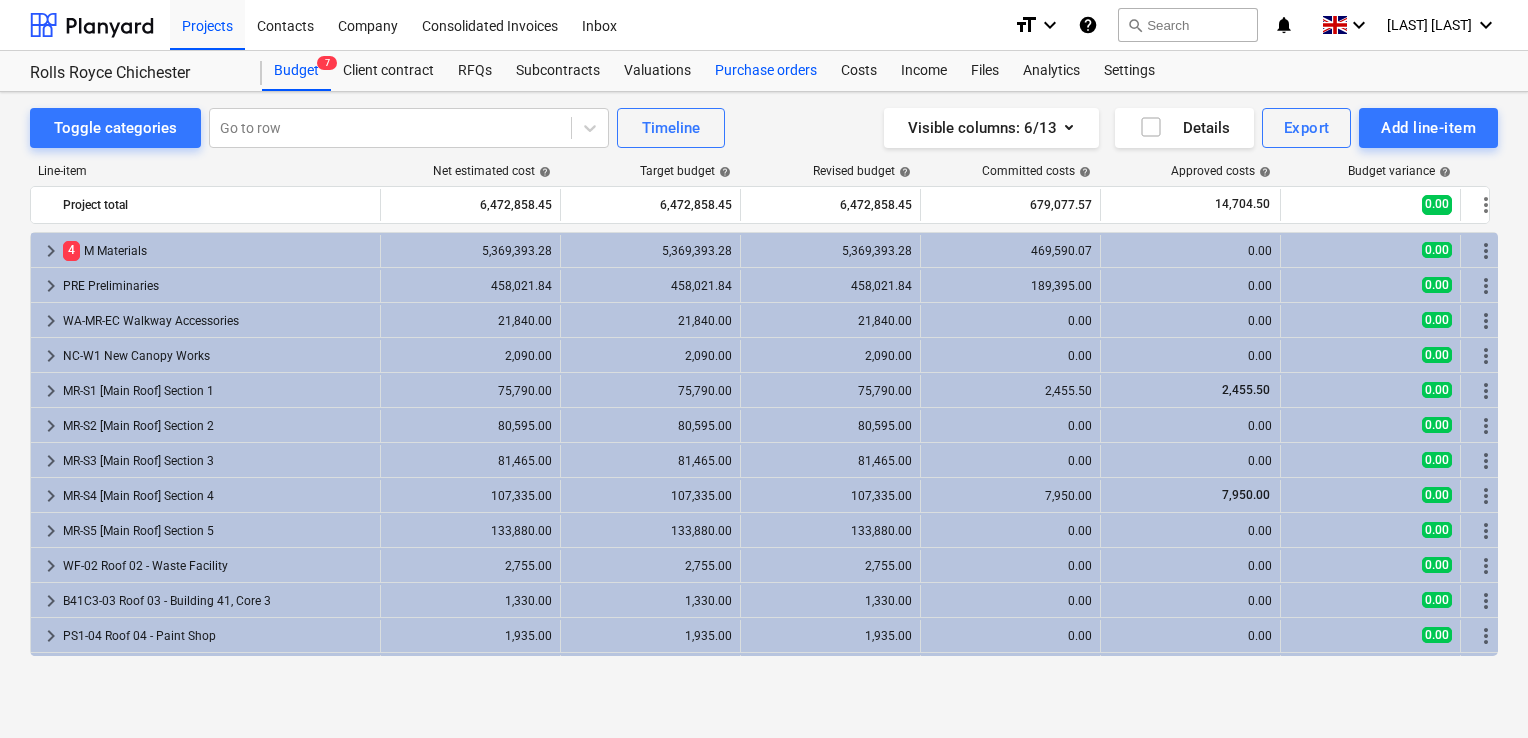 click on "Purchase orders" at bounding box center [766, 71] 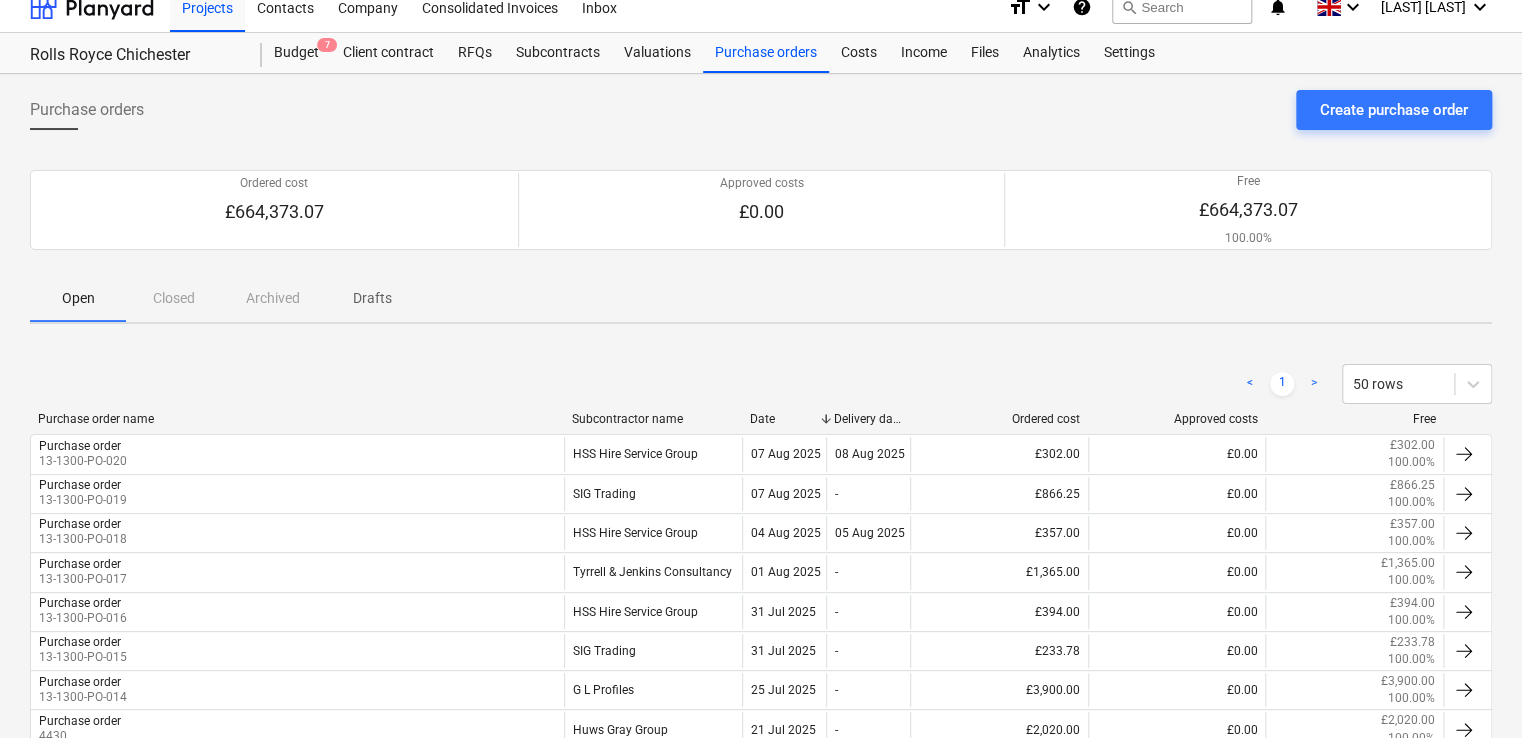 scroll, scrollTop: 0, scrollLeft: 0, axis: both 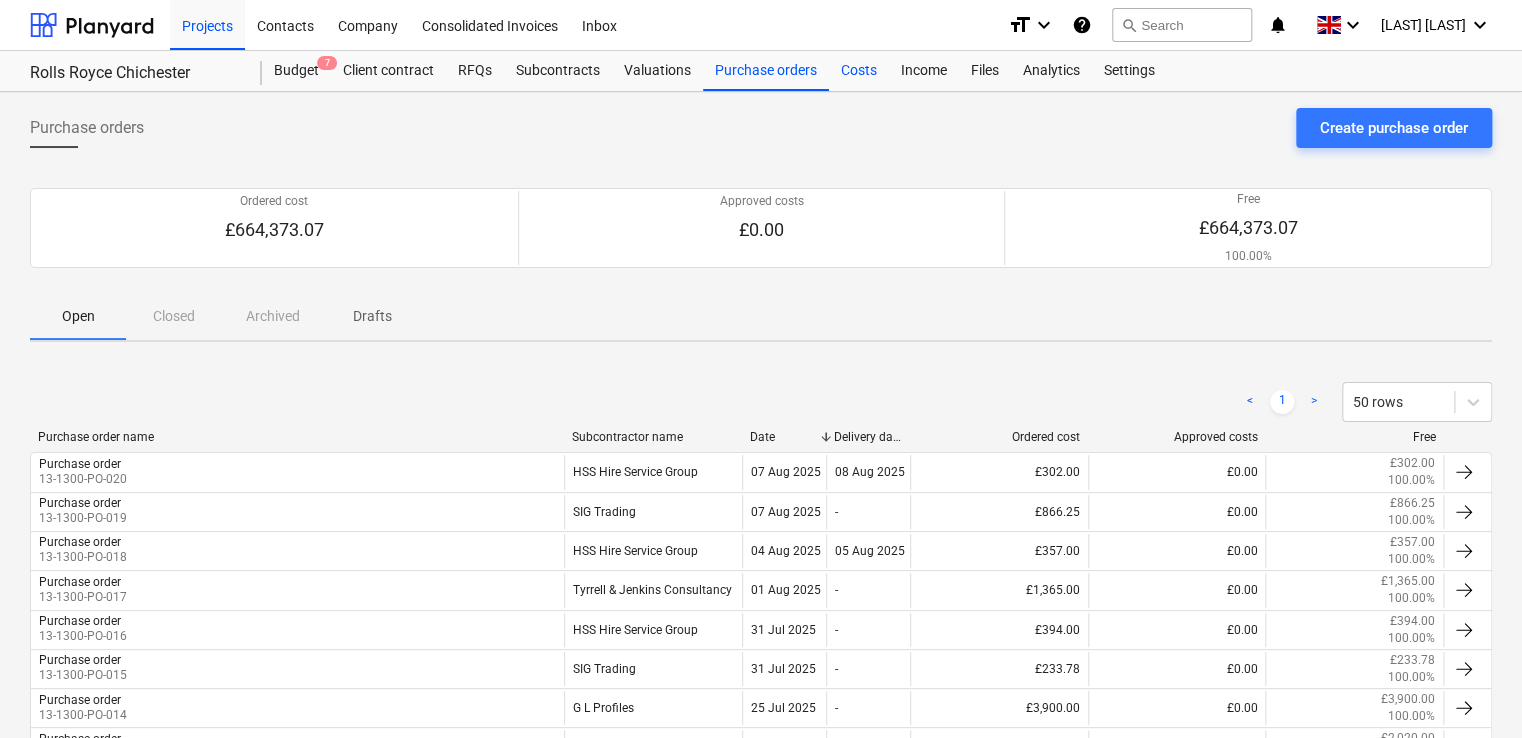 click on "Costs" at bounding box center (859, 71) 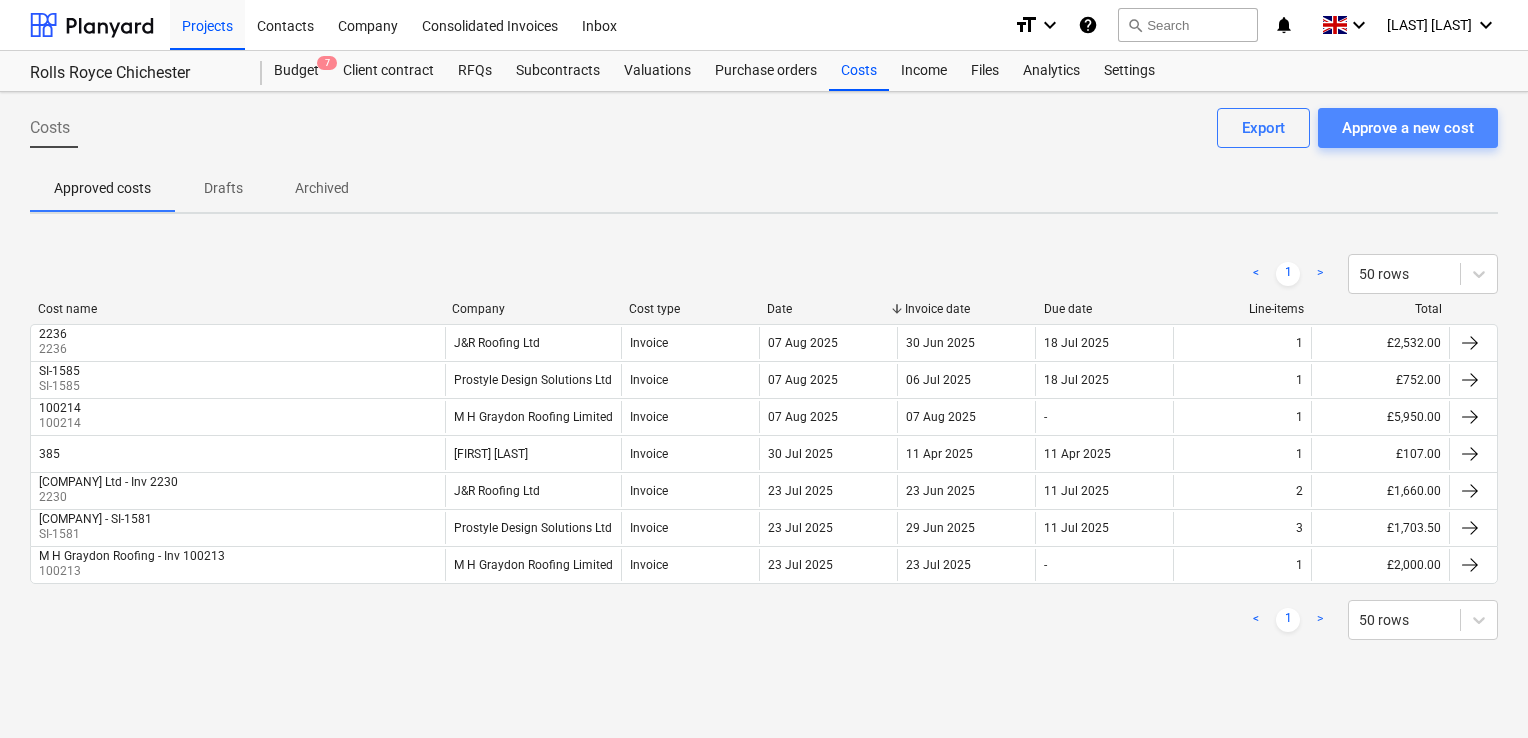 click on "Approve a new cost" at bounding box center [1408, 128] 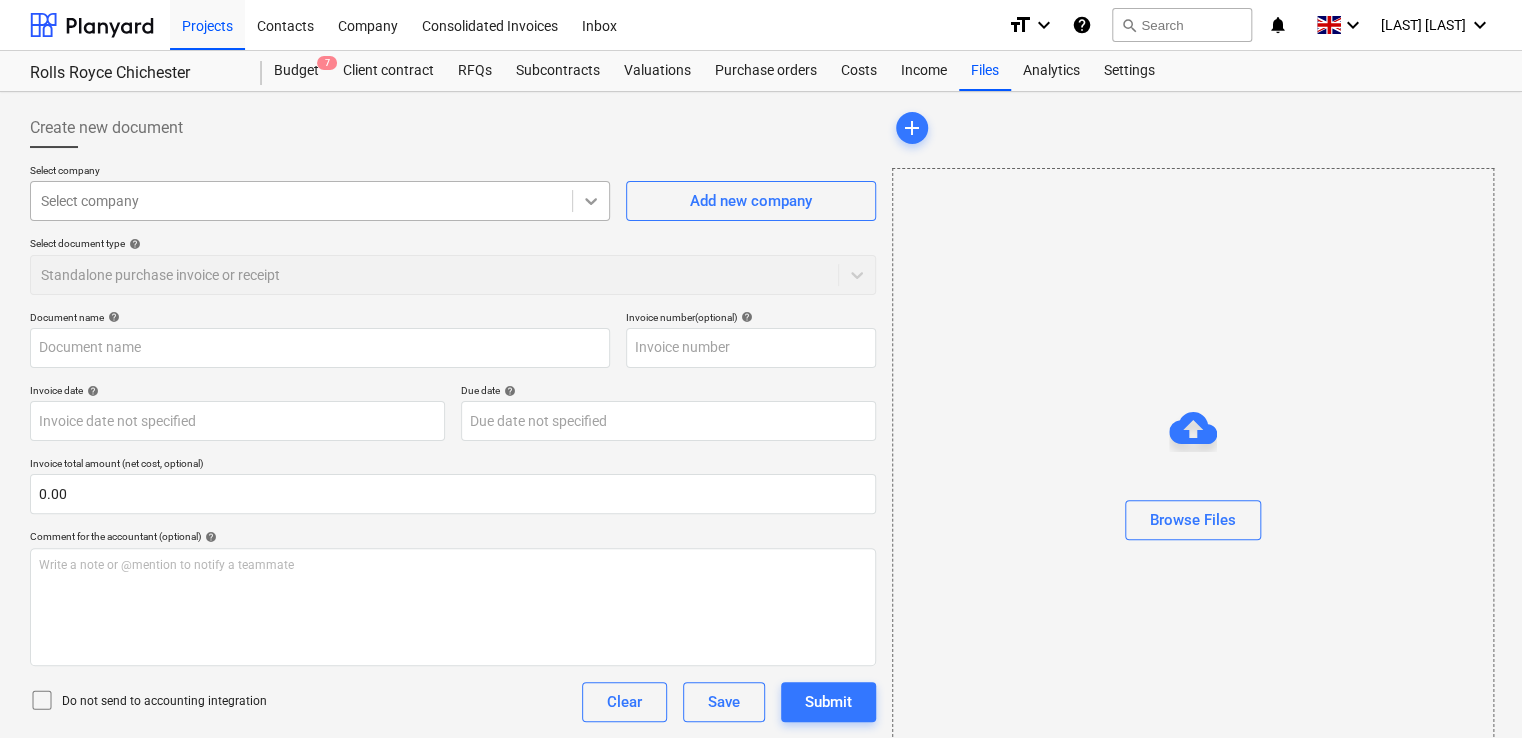 click 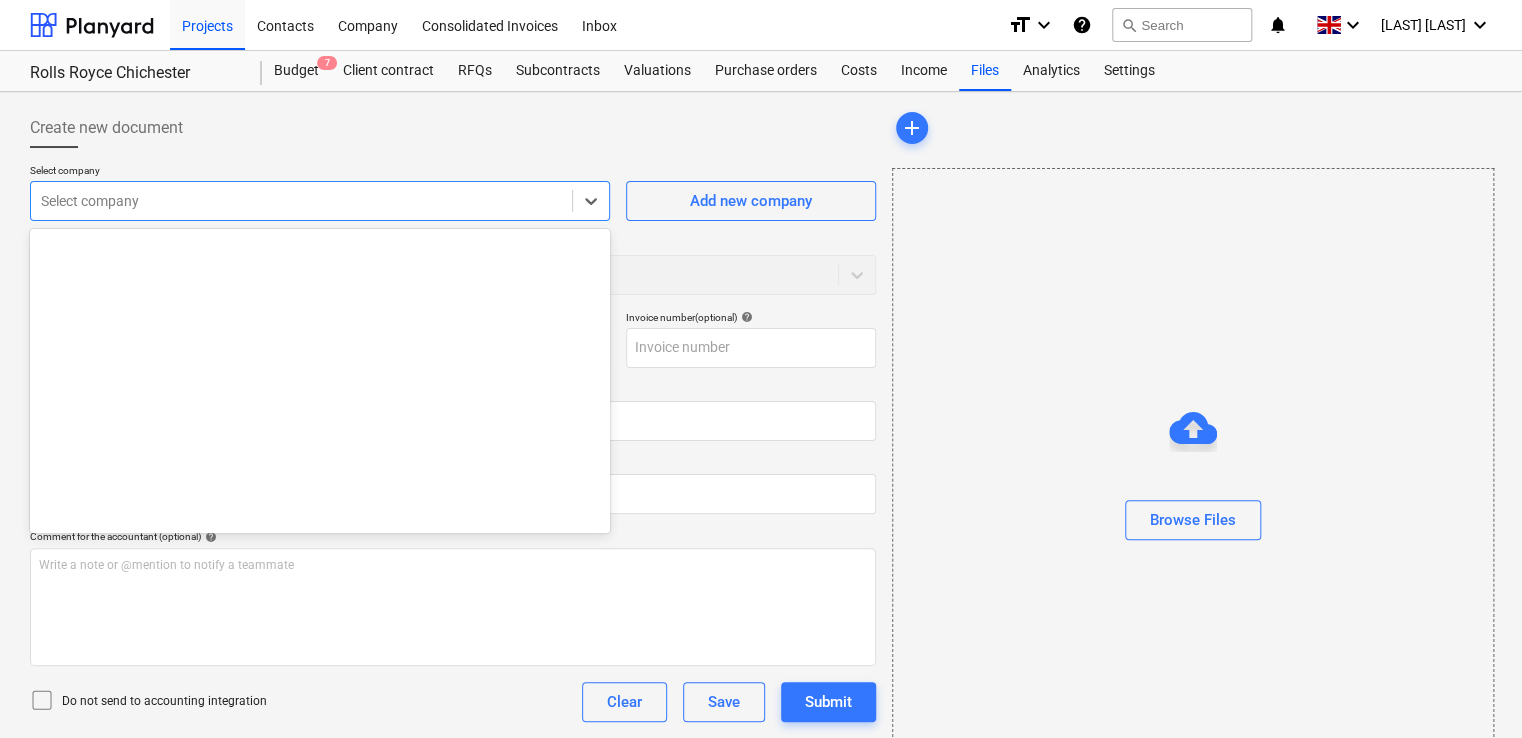 scroll, scrollTop: 0, scrollLeft: 0, axis: both 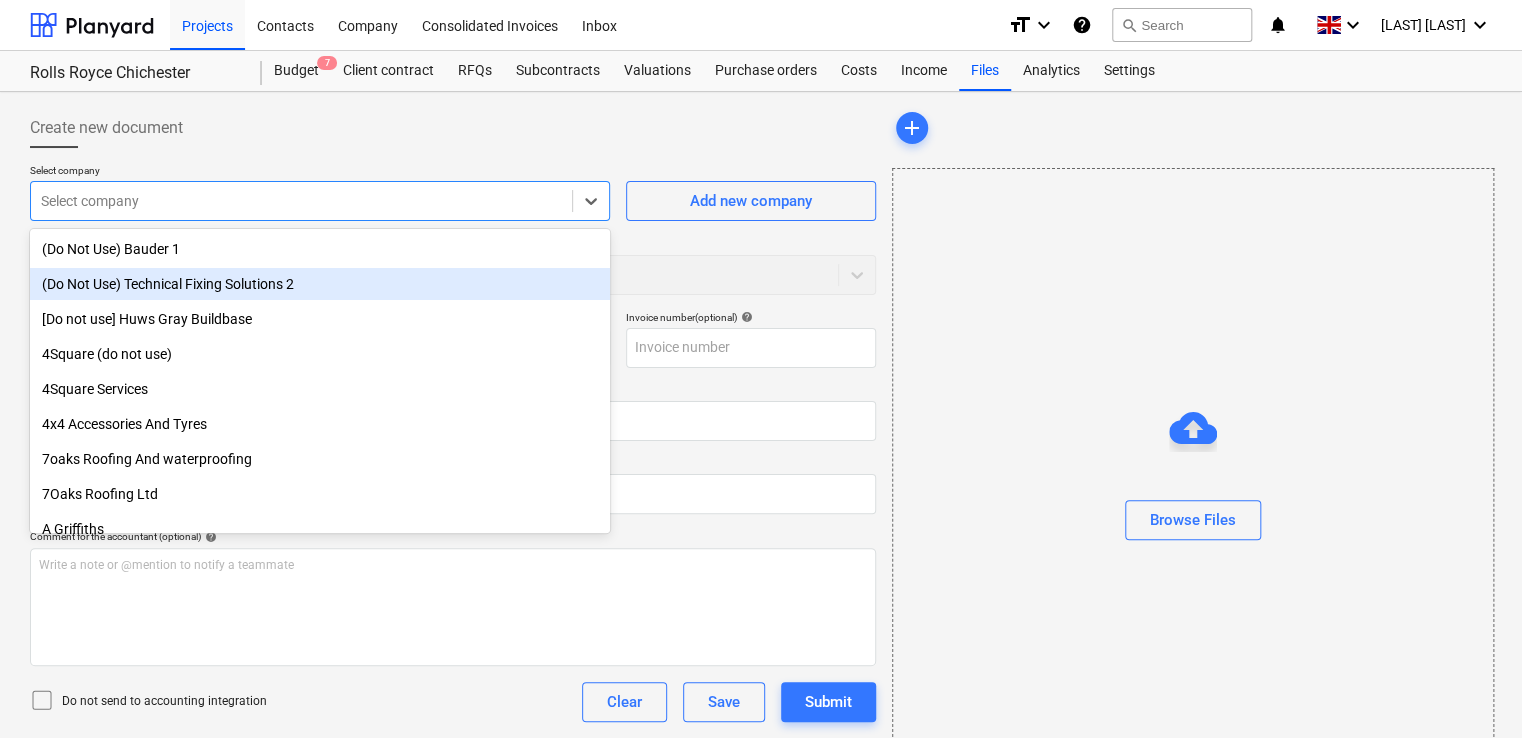 click at bounding box center [453, 156] 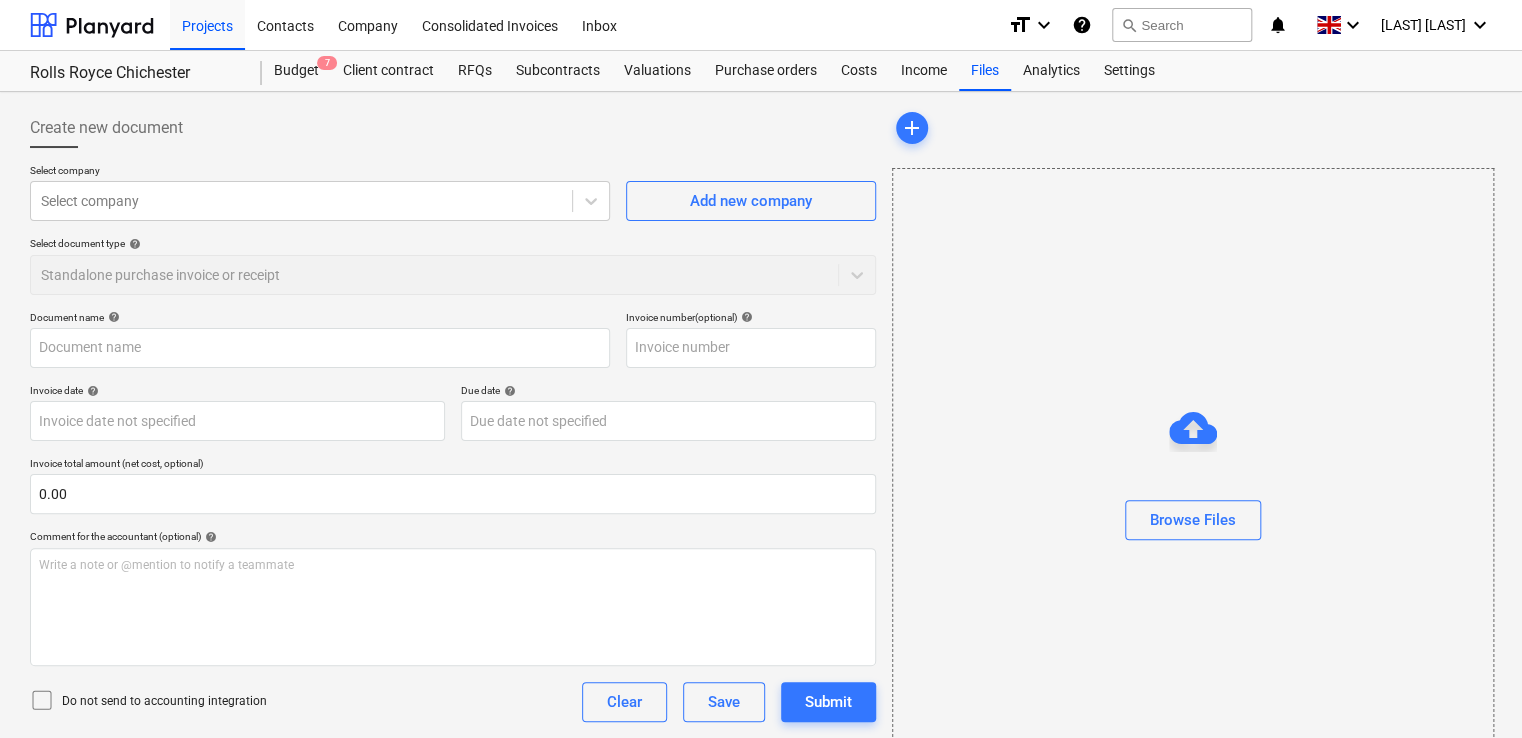 click on "Select document type help Standalone purchase invoice or receipt" at bounding box center [453, 265] 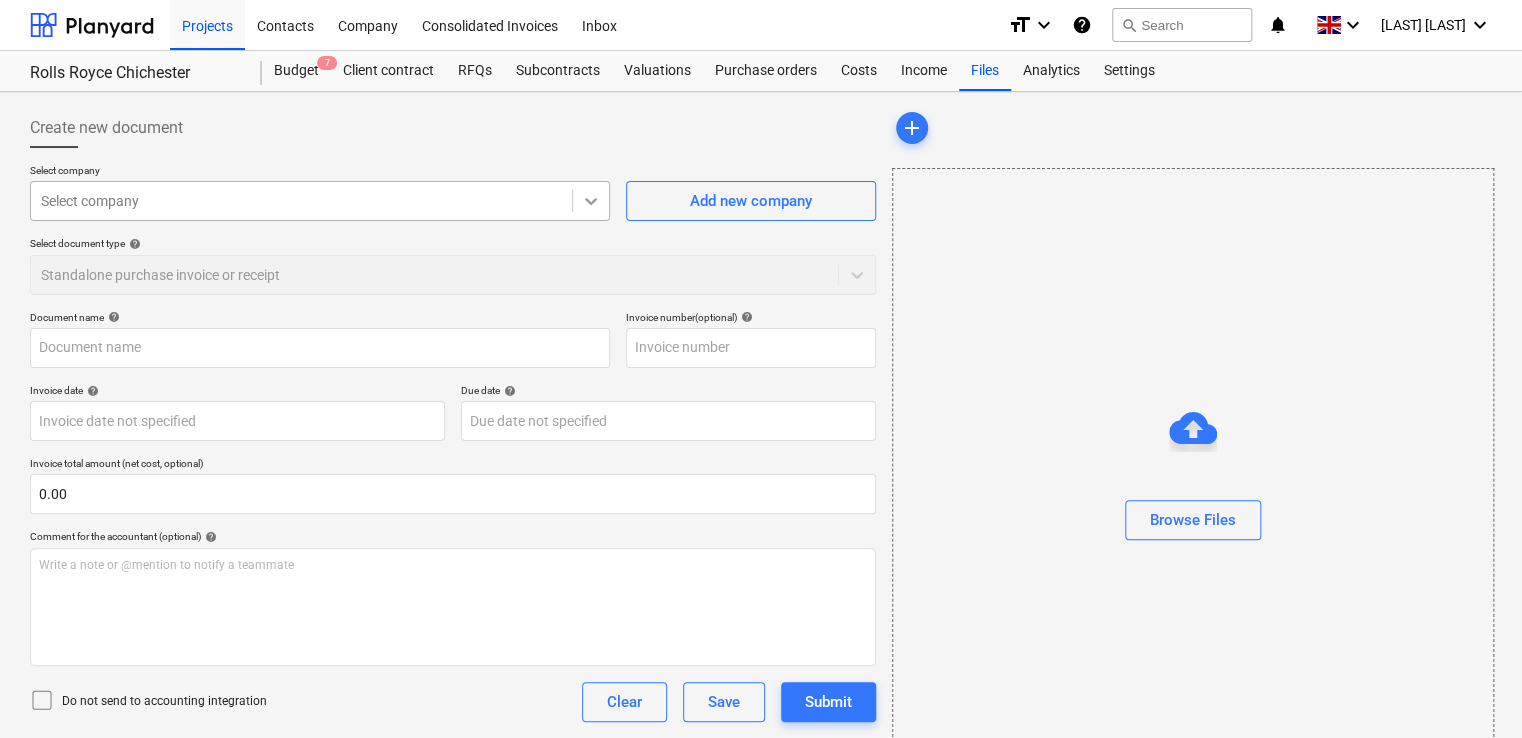click 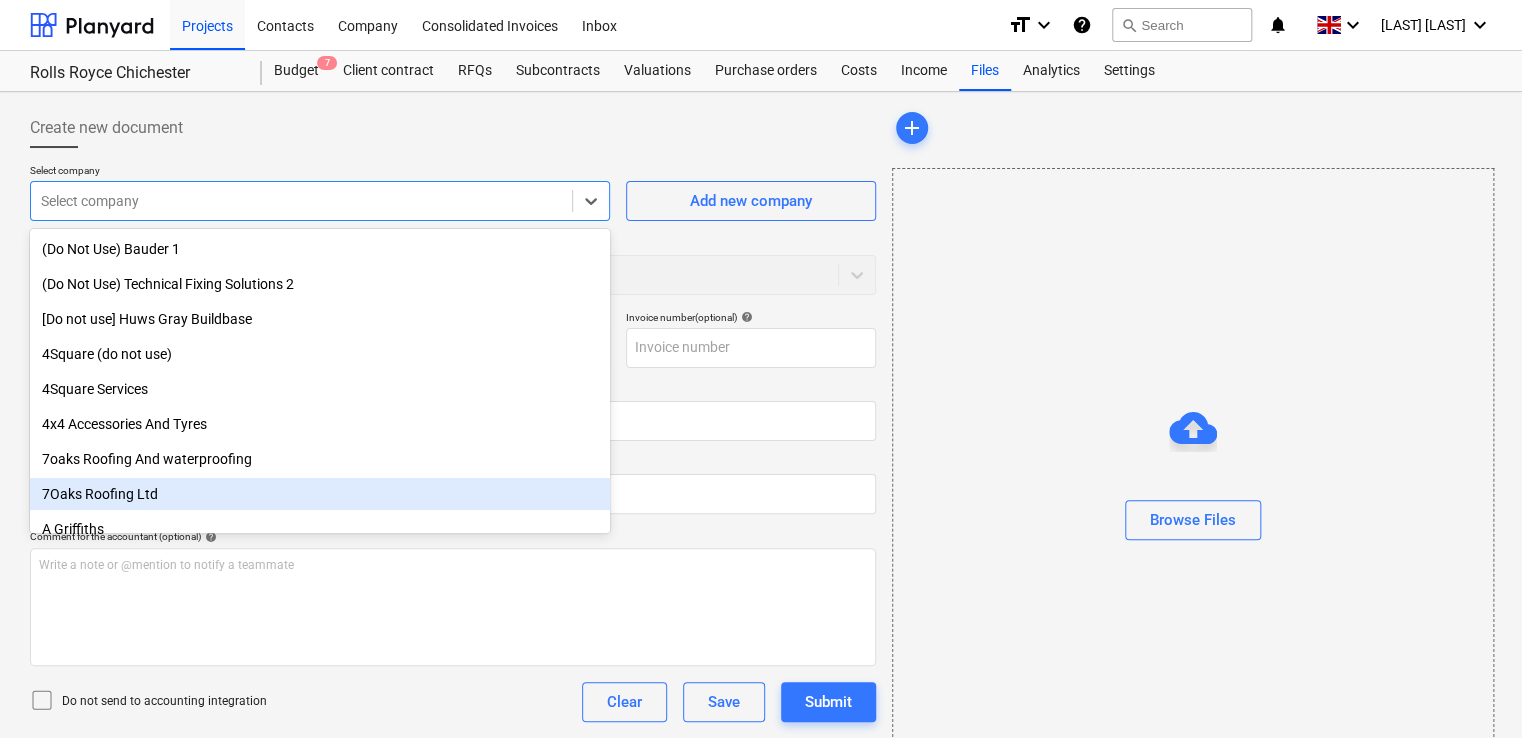 click on "7Oaks Roofing Ltd" at bounding box center [320, 494] 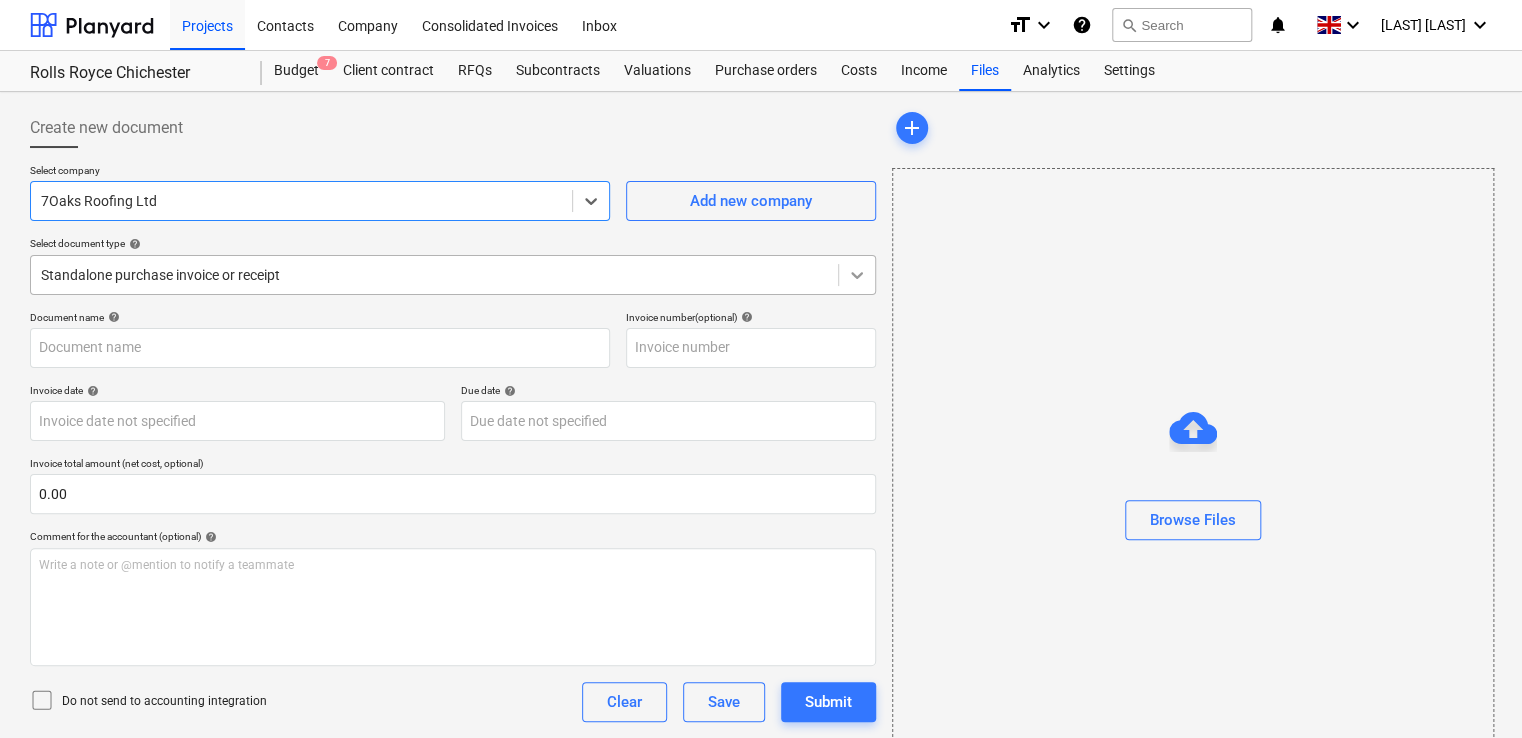 click 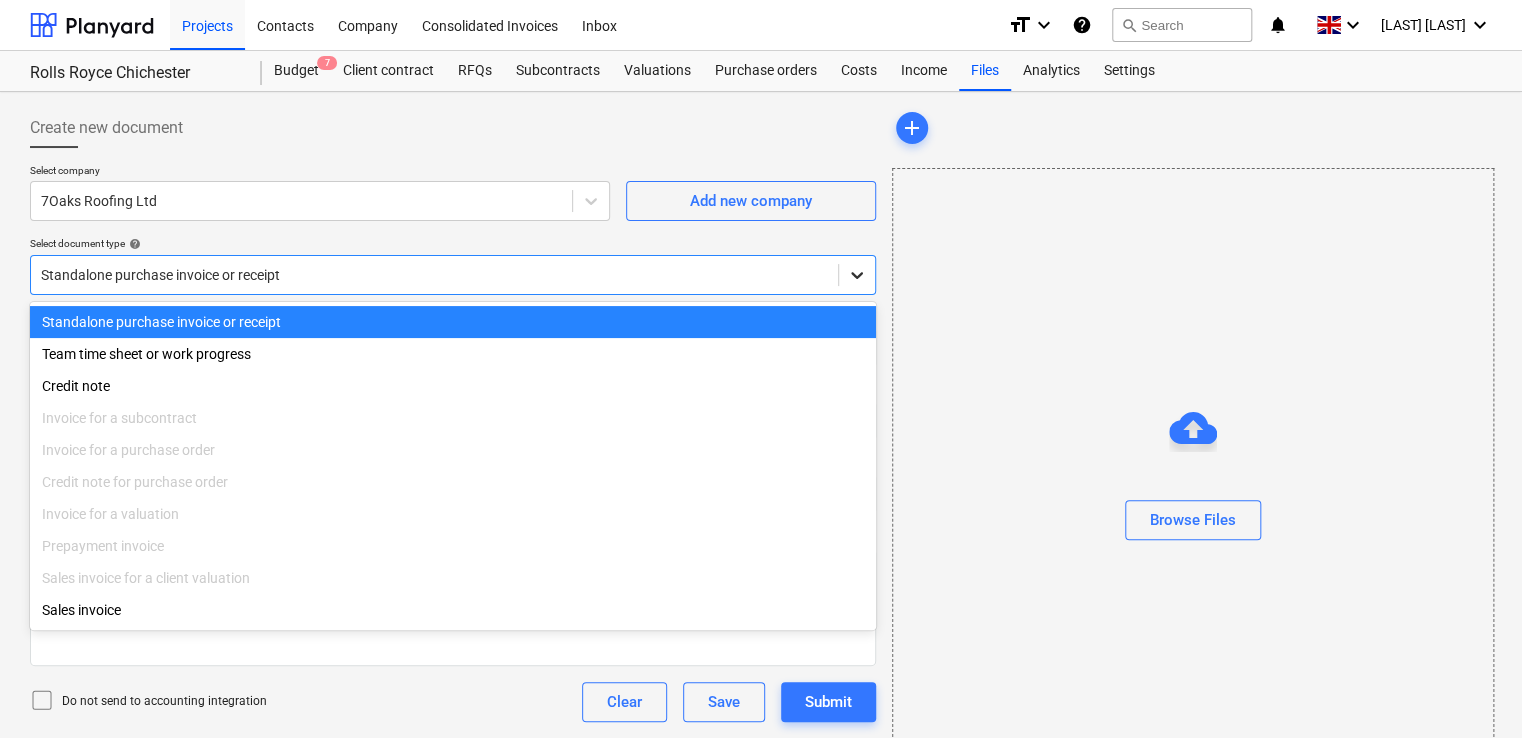 click 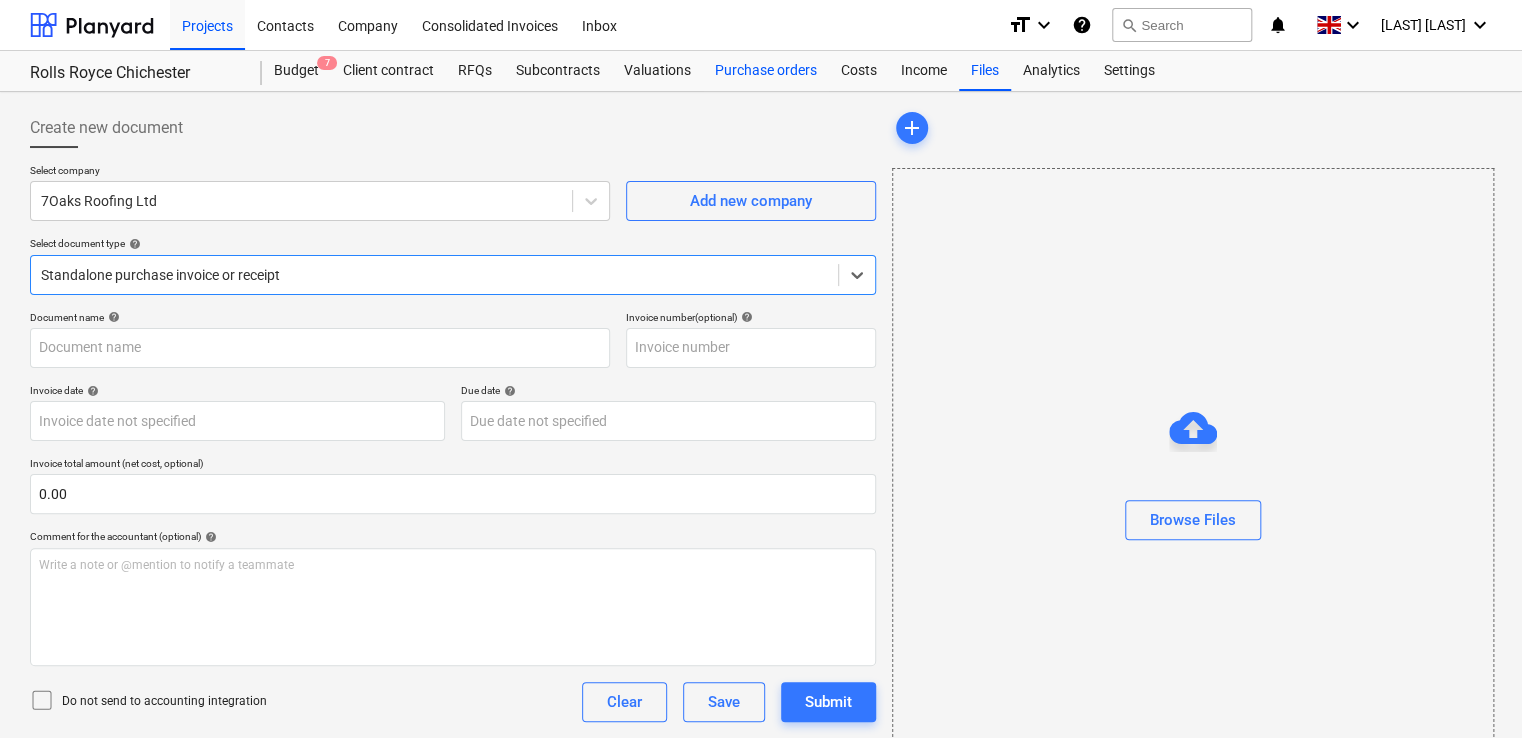 click on "Purchase orders" at bounding box center [766, 71] 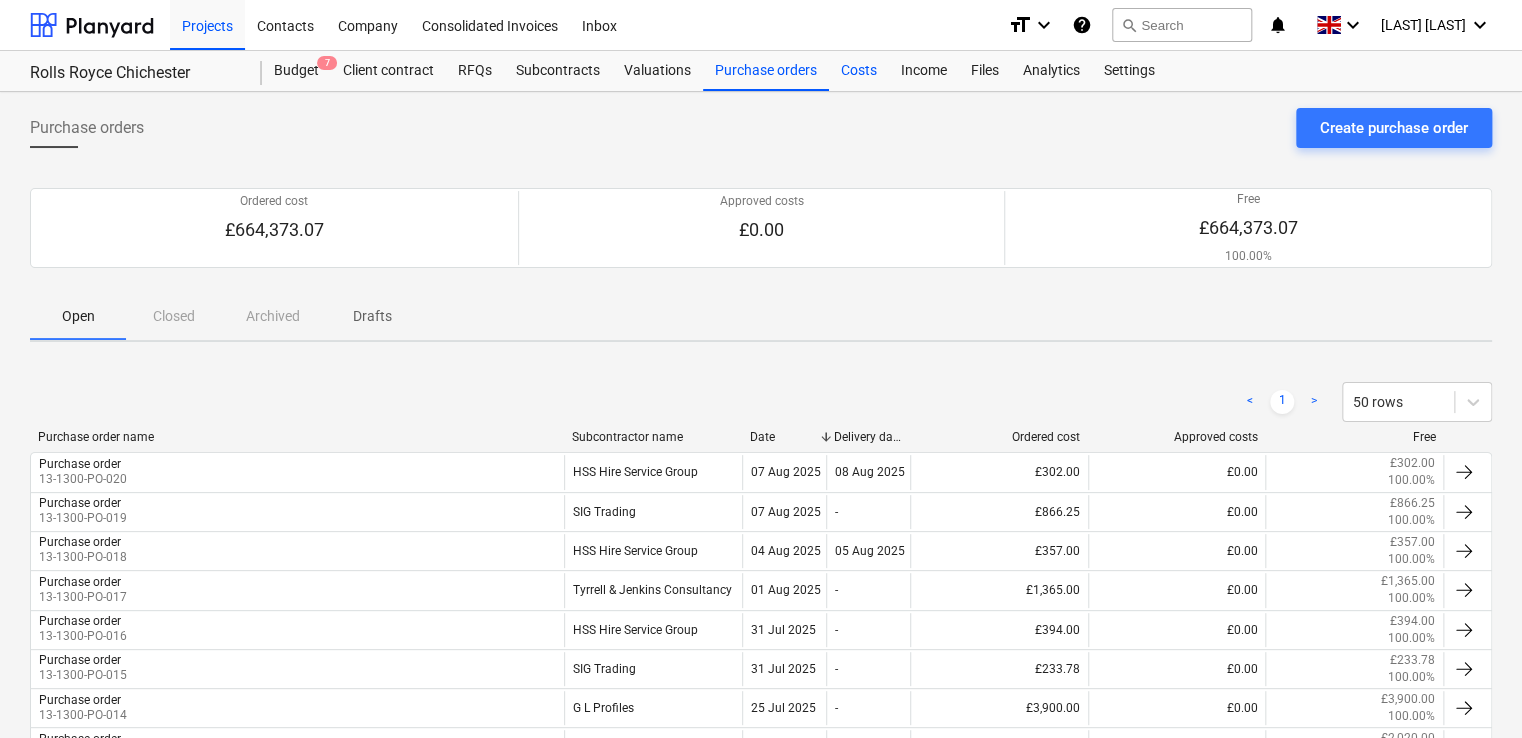 click on "Costs" at bounding box center (859, 71) 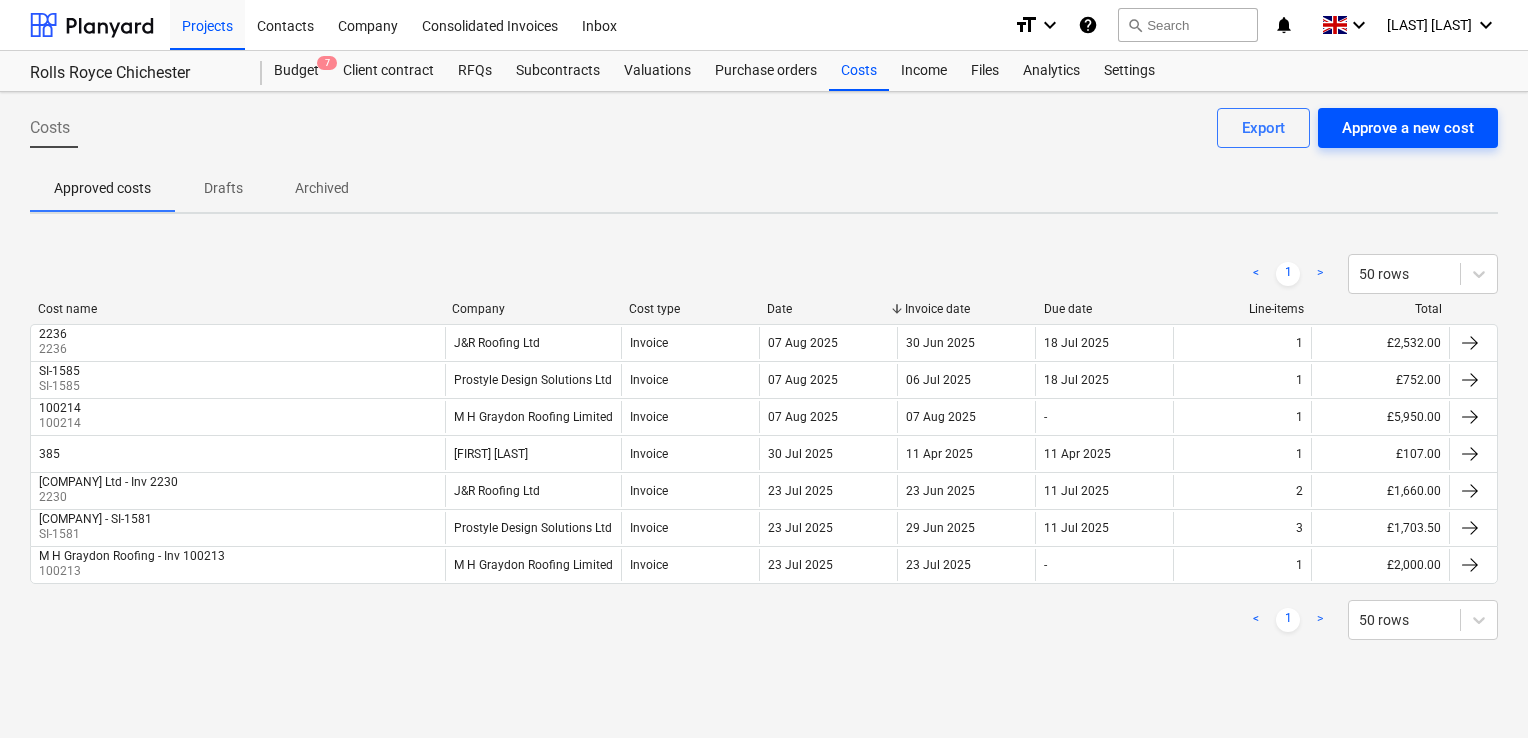 click on "Approve a new cost" at bounding box center [1408, 128] 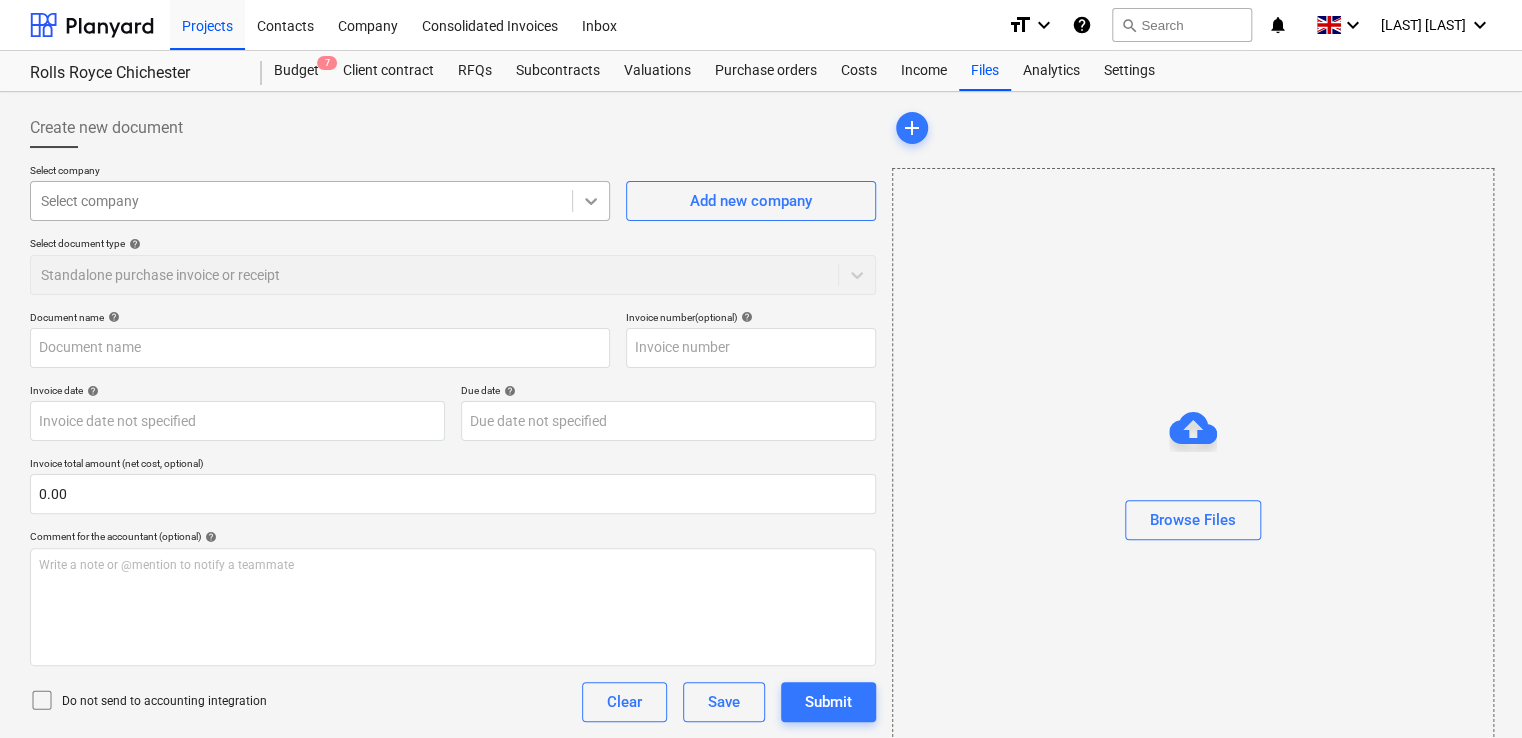 click 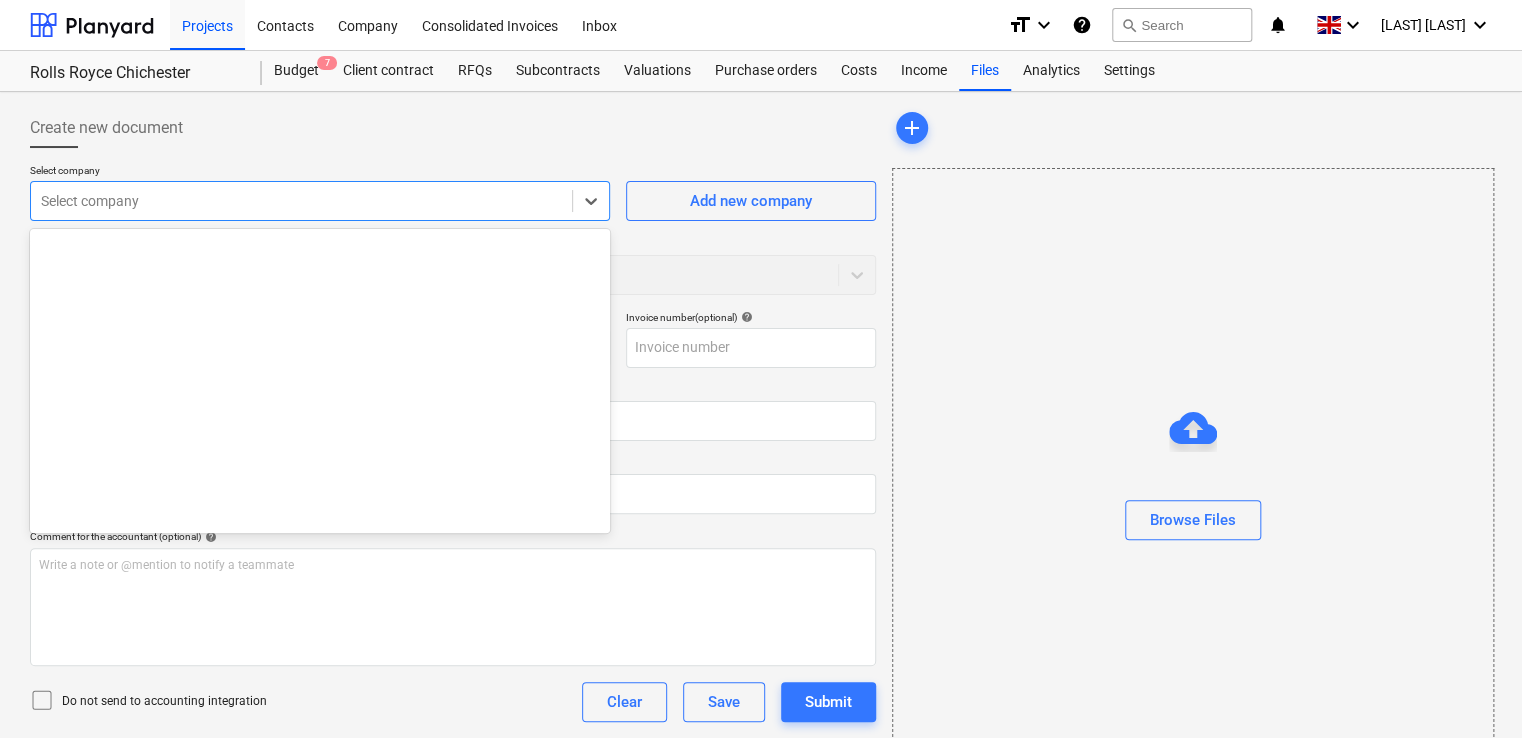 scroll, scrollTop: 16230, scrollLeft: 0, axis: vertical 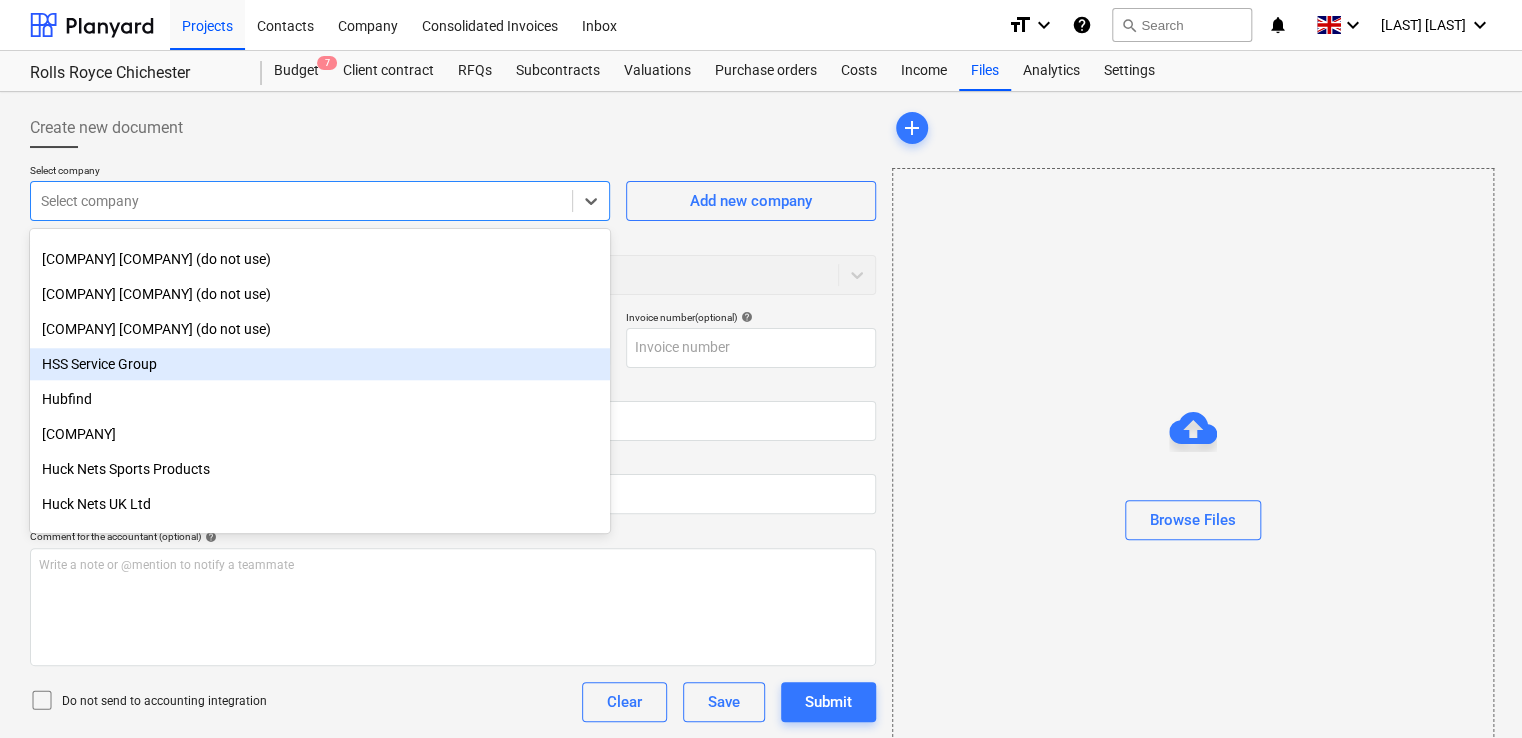 click on "HSS Service Group" at bounding box center [320, 364] 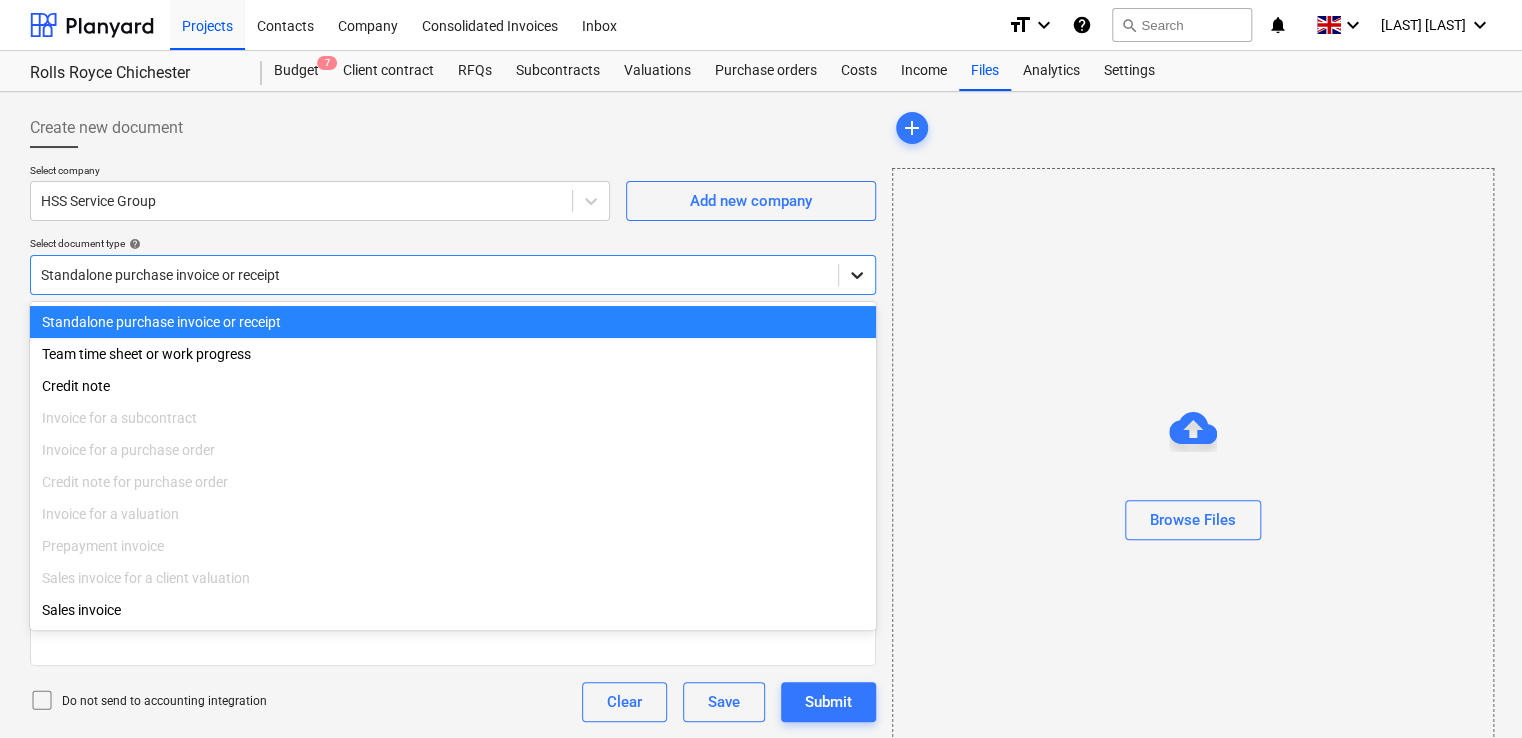 click 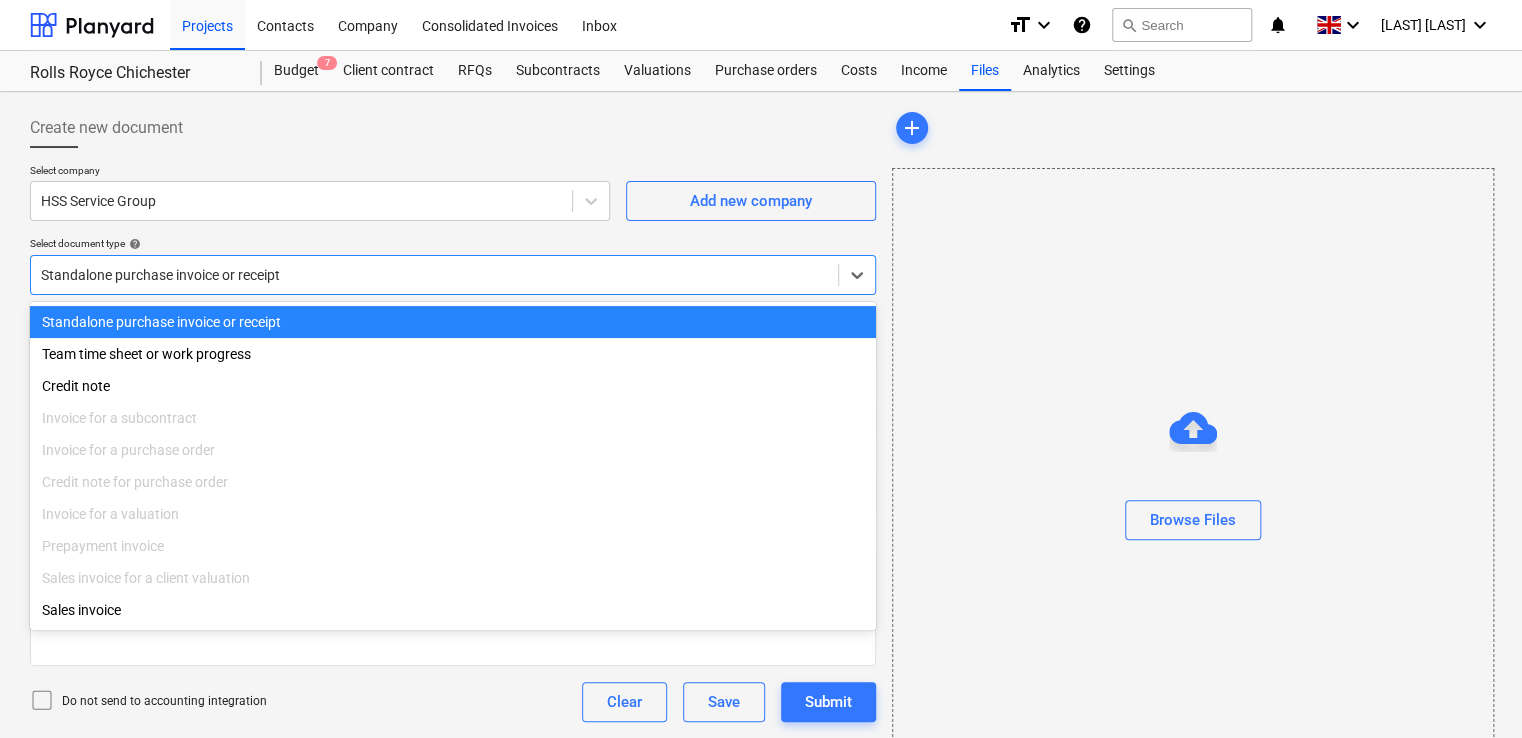 click on "Select document type help" at bounding box center [453, 243] 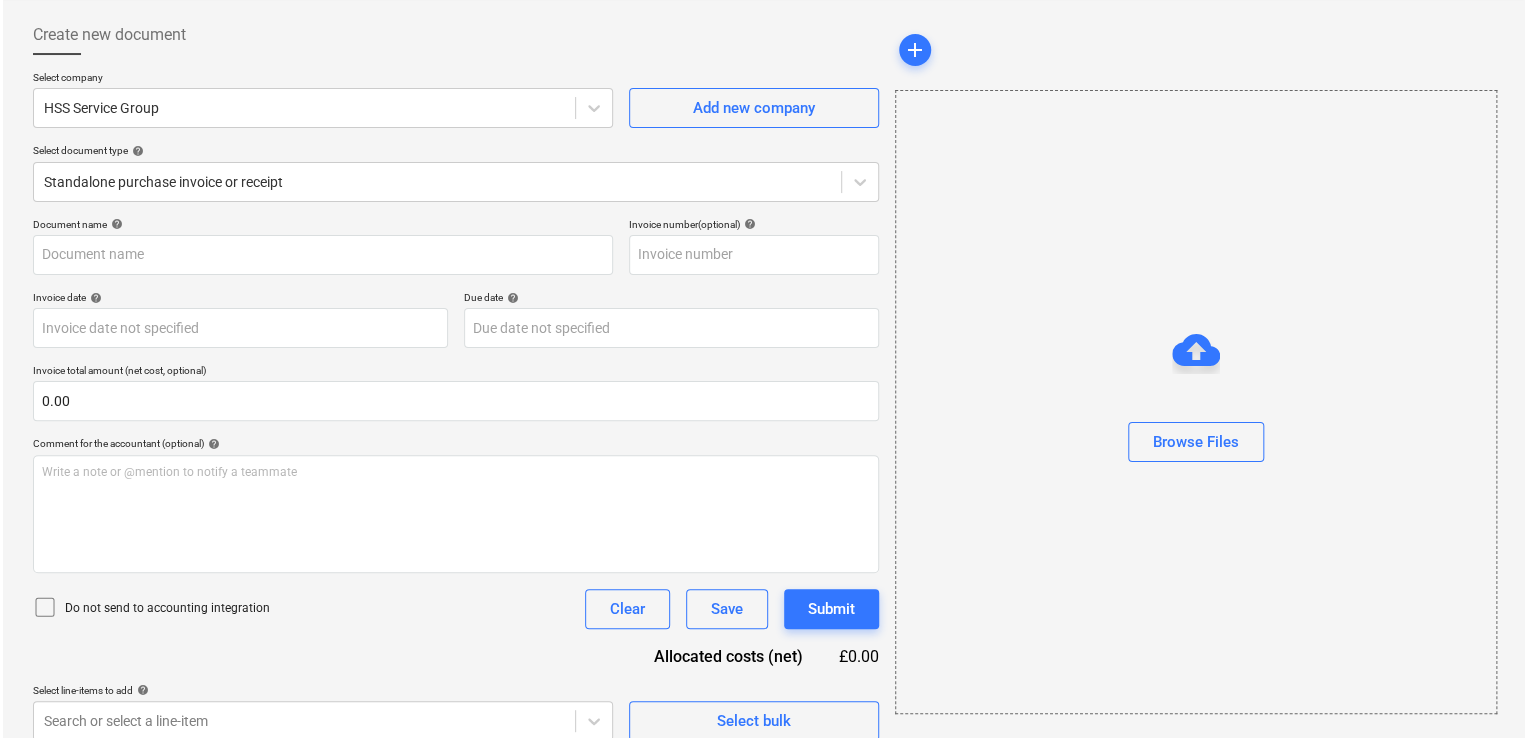 scroll, scrollTop: 111, scrollLeft: 0, axis: vertical 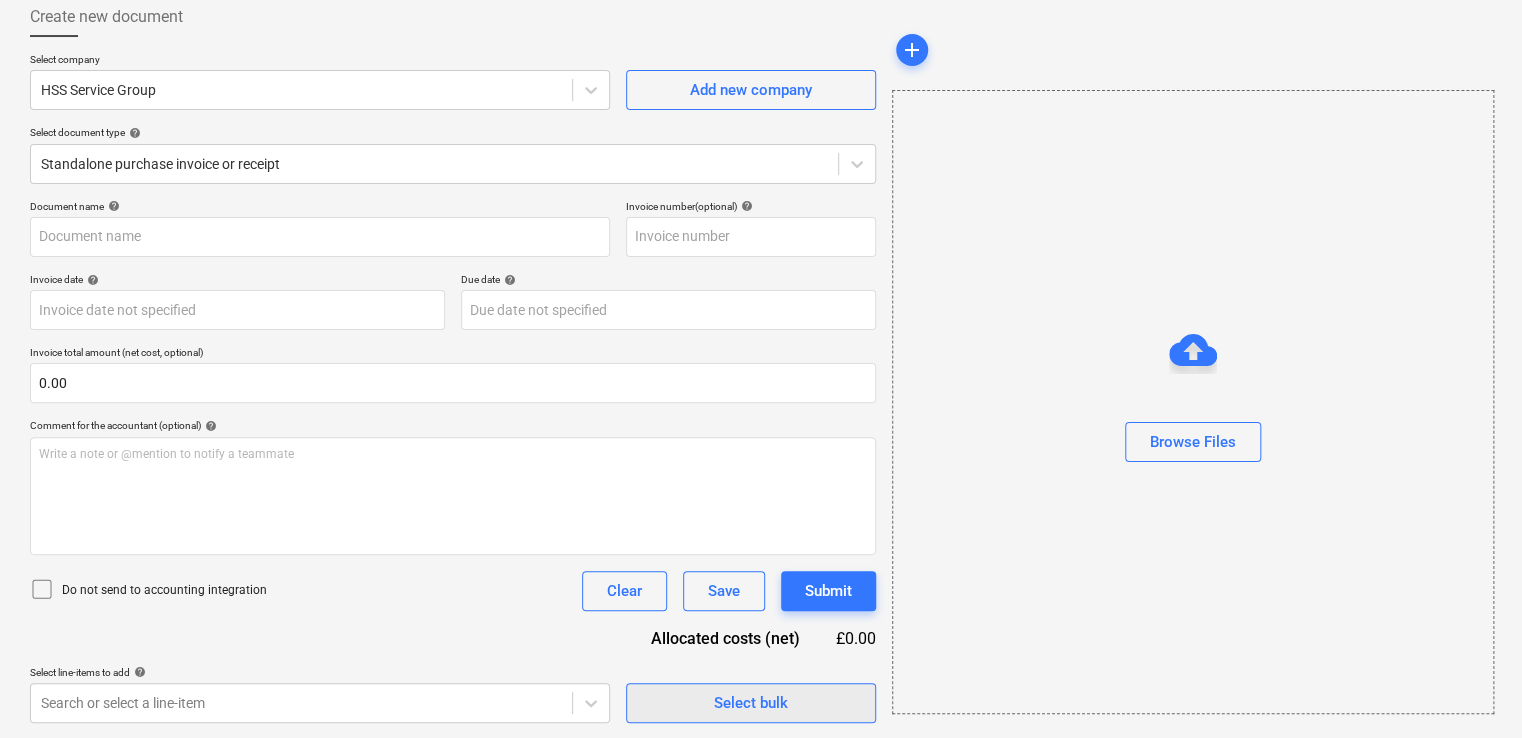 click on "Select bulk" at bounding box center (751, 703) 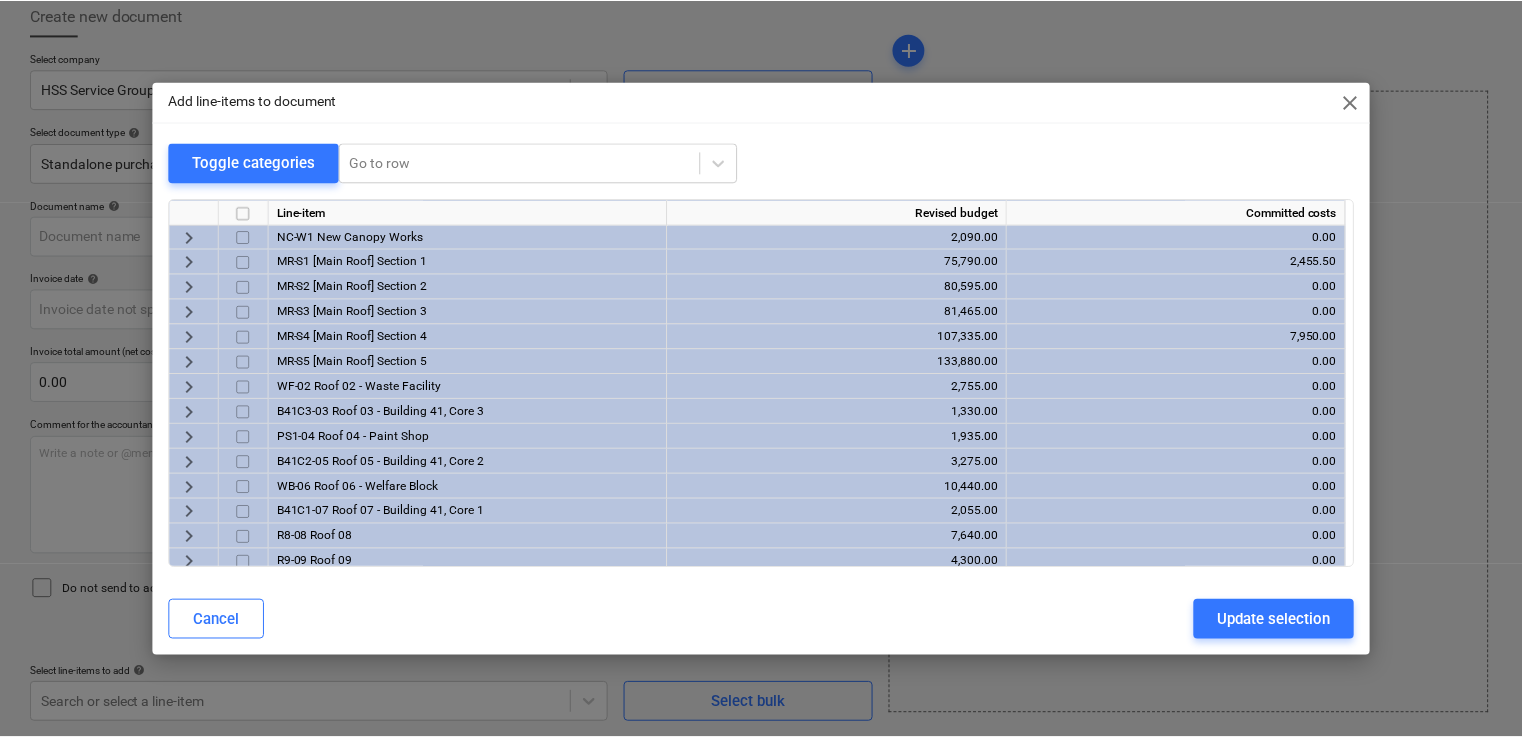 scroll, scrollTop: 0, scrollLeft: 0, axis: both 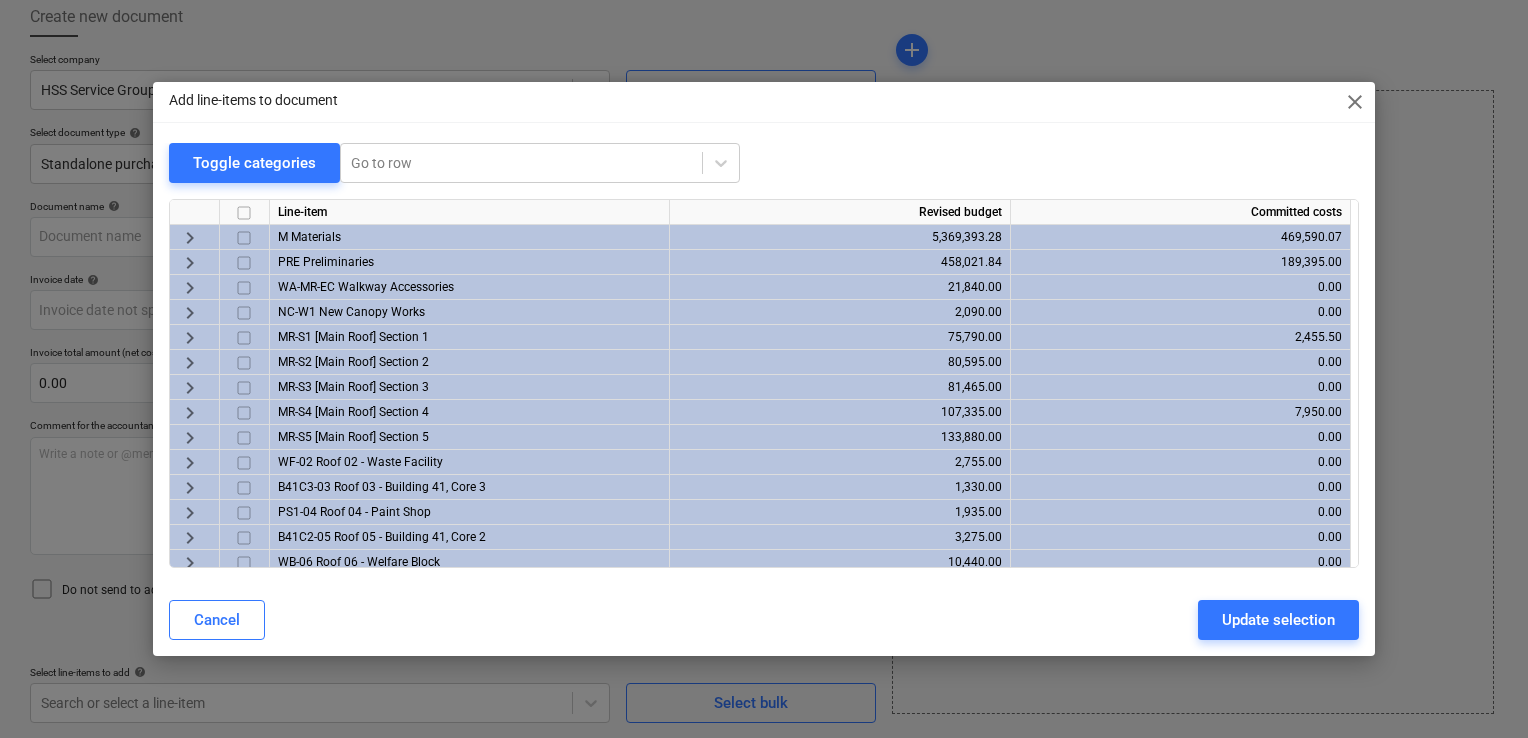 click on "close" at bounding box center [1355, 102] 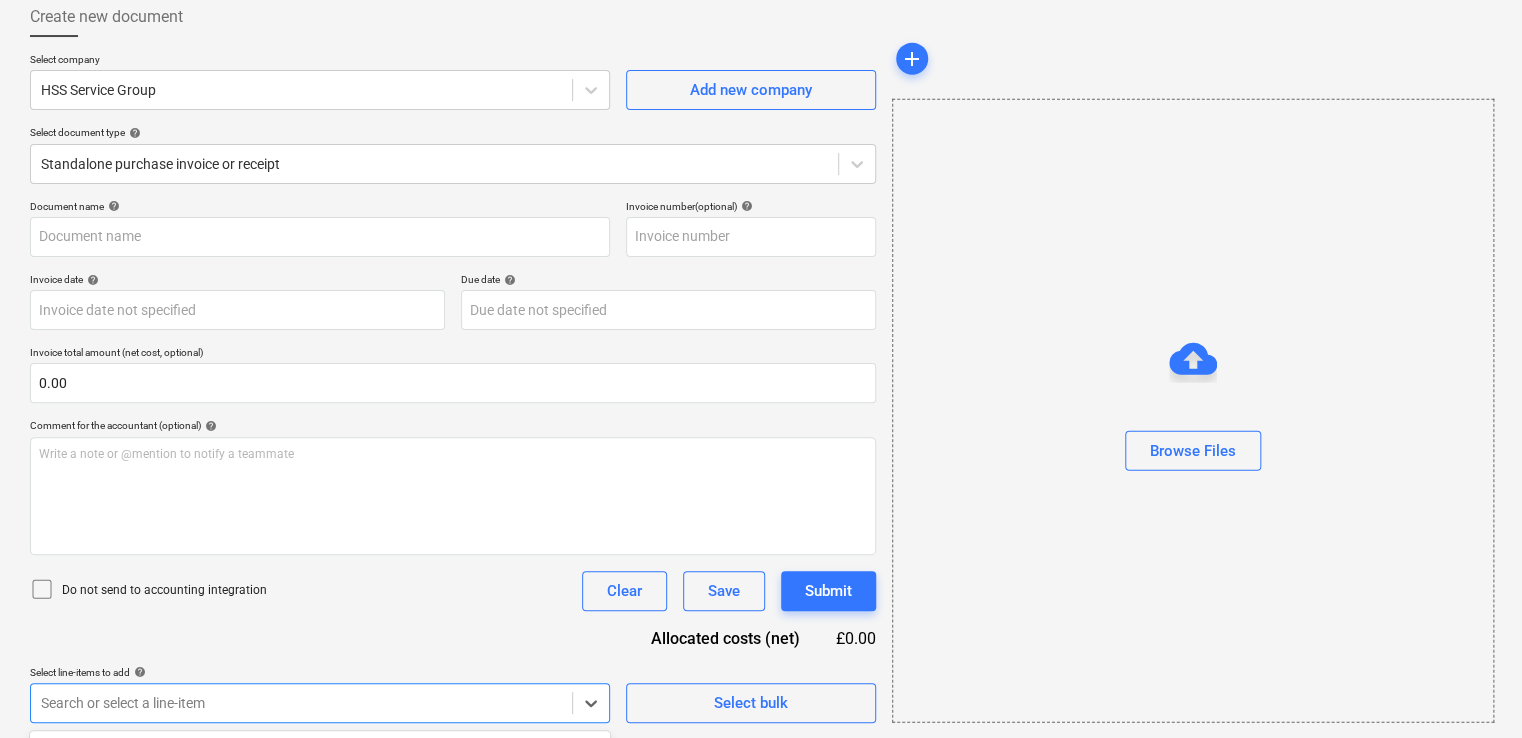 scroll, scrollTop: 407, scrollLeft: 0, axis: vertical 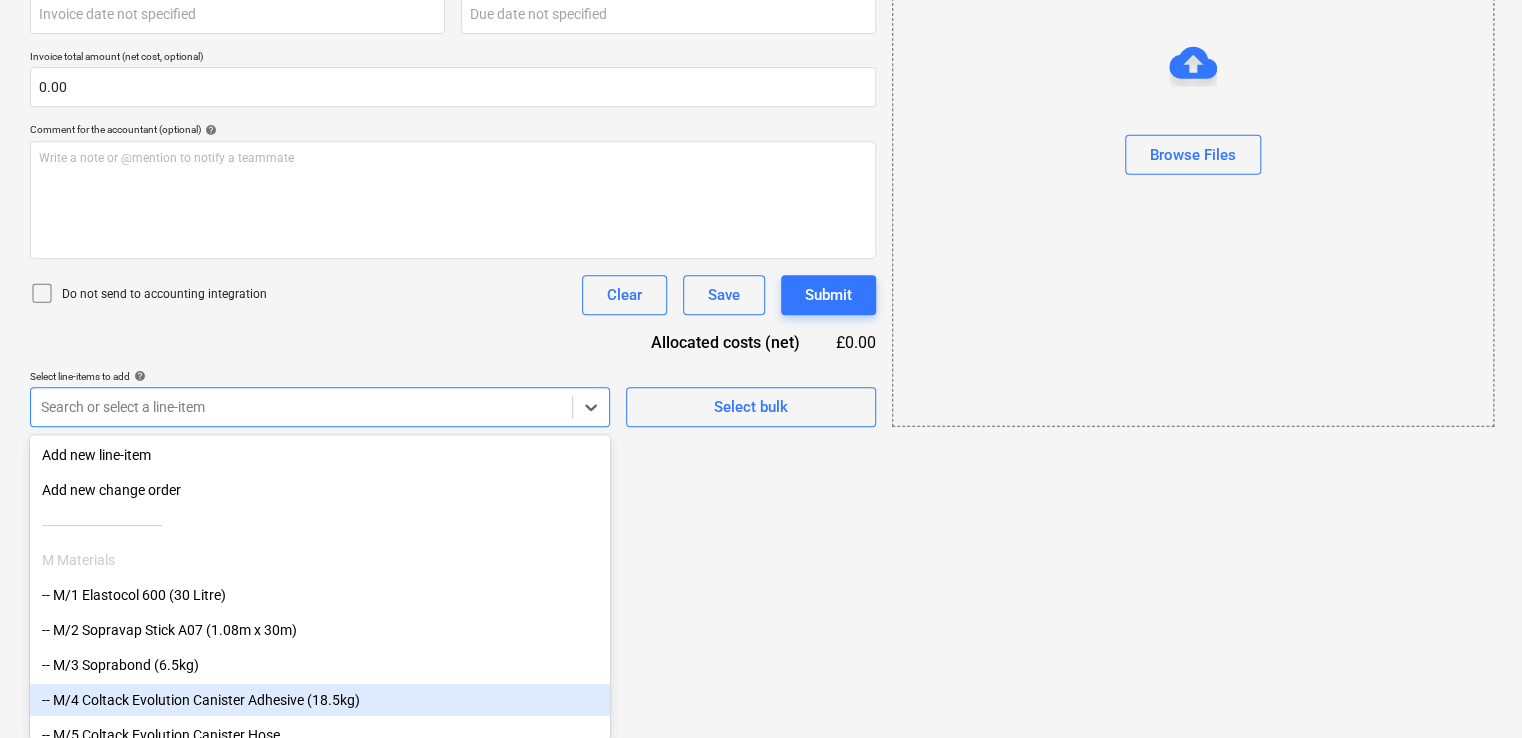 click on "Projects Contacts Company Consolidated Invoices Inbox format_size keyboard_arrow_down help search Search notifications 0 keyboard_arrow_down [LAST] [LAST] Budget 7 Client contract RFQs Subcontracts Valuations Purchase orders Costs Income Files Analytics Settings Create new document Select company [COMPANY] [COMPANY] Add new company Select document type help Standalone purchase invoice or receipt Document name help Invoice number (optional) help Invoice date help Press the down arrow key to interact with the calendar and select a date. Press the question mark key to get the keyboard shortcuts for changing dates. Due date help Press the down arrow key to interact with the calendar and select a date. Press the question mark key to get the keyboard shortcuts for changing dates. Invoice total amount (net cost, optional) 0.00 Comment for the accountant (optional) help Write a note or @mention to notify a teammate Do not send to accounting integration Clear Save" at bounding box center [761, -38] 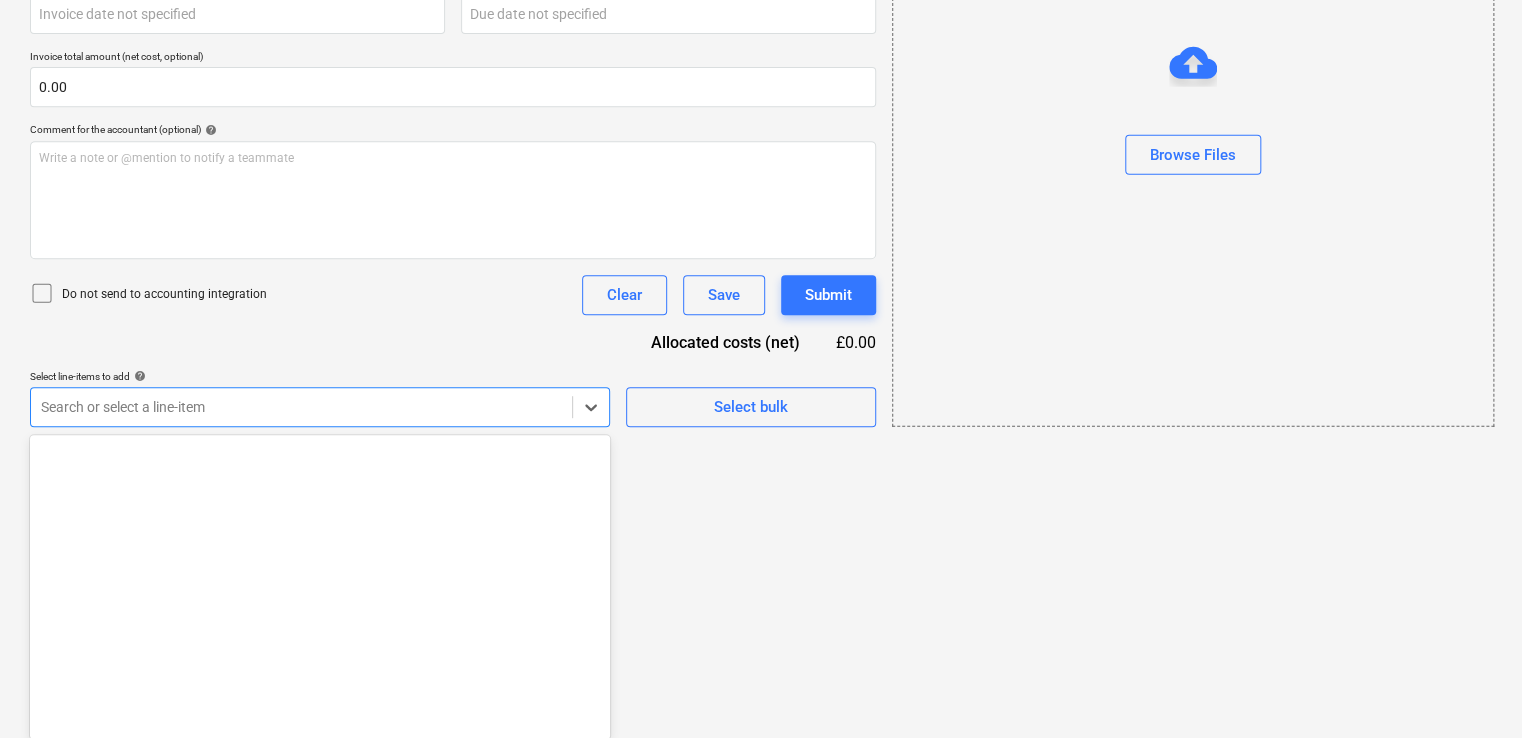 scroll, scrollTop: 0, scrollLeft: 0, axis: both 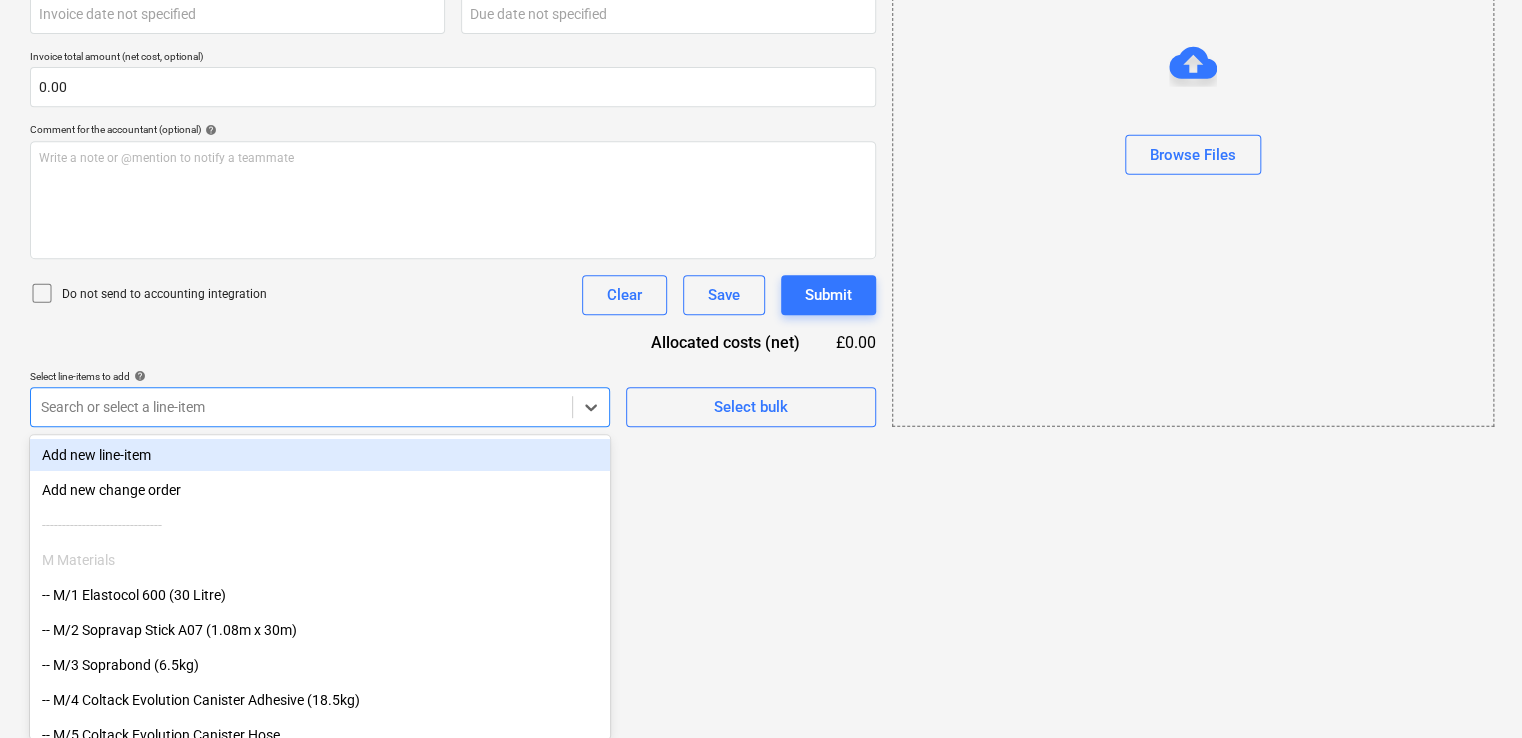 click on "Document name help Invoice number  (optional) help Invoice date help Press the down arrow key to interact with the calendar and
select a date. Press the question mark key to get the keyboard shortcuts for changing dates. Due date help Press the down arrow key to interact with the calendar and
select a date. Press the question mark key to get the keyboard shortcuts for changing dates. Invoice total amount (net cost, optional) 0.00 Comment for the accountant (optional) help Write a note or @mention to notify a teammate ﻿ Do not send to accounting integration Clear Save Submit Allocated costs (net) £0.00 Select line-items to add help option Add new line-item focused, 1 of 319. 319 results available. Use Up and Down to choose options, press Enter to select the currently focused option, press Escape to exit the menu, press Tab to select the option and exit the menu. Search or select a line-item Select bulk" at bounding box center [453, 165] 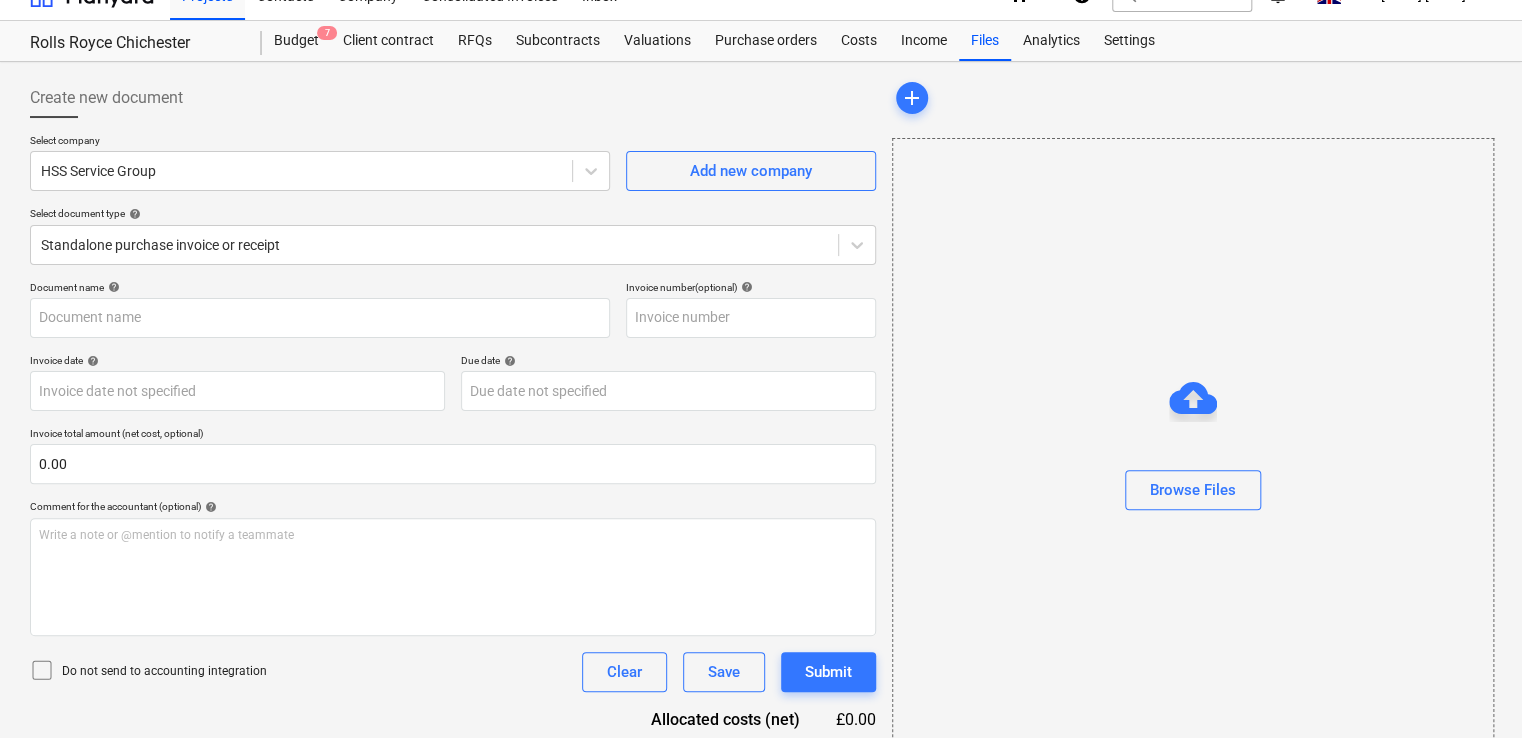 scroll, scrollTop: 0, scrollLeft: 0, axis: both 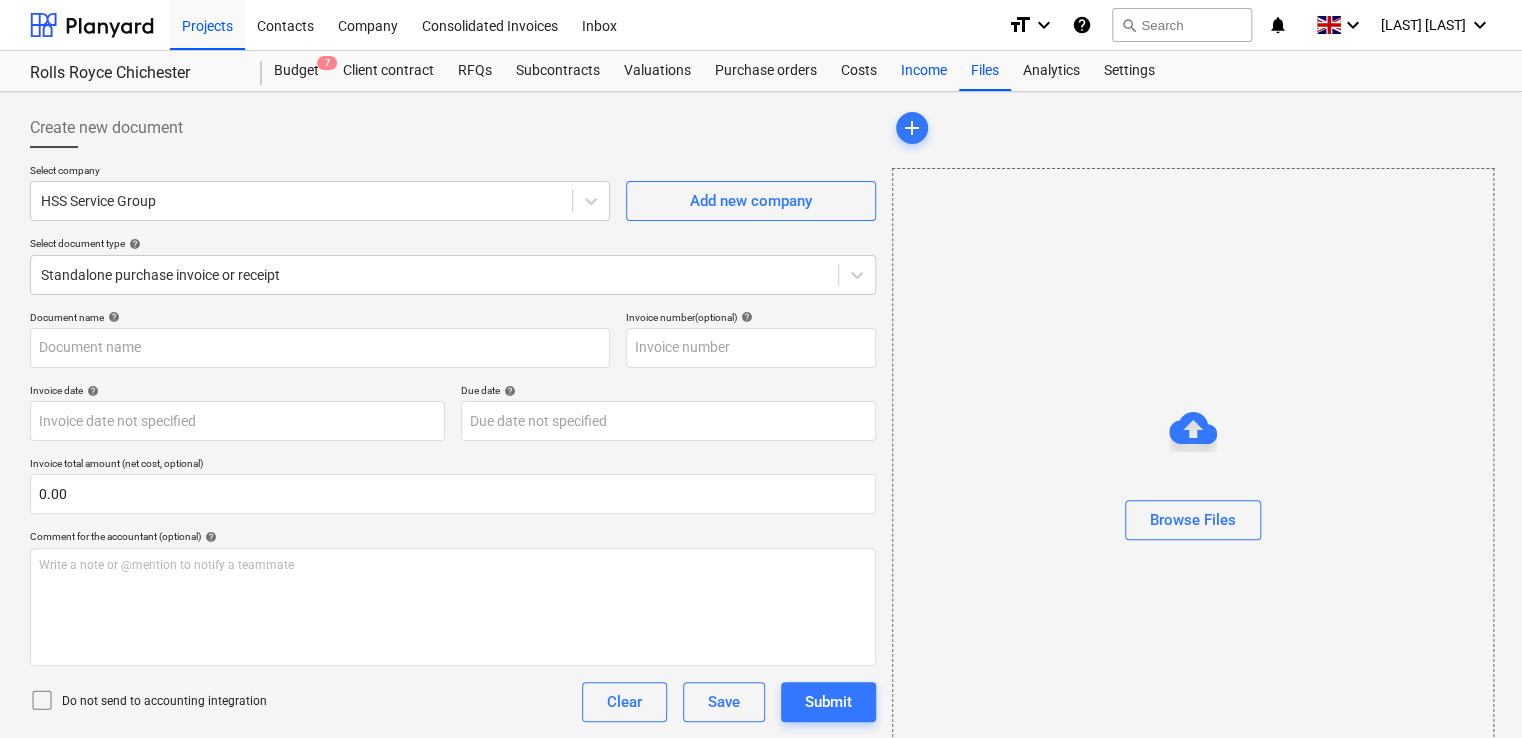 click on "Income" at bounding box center [924, 71] 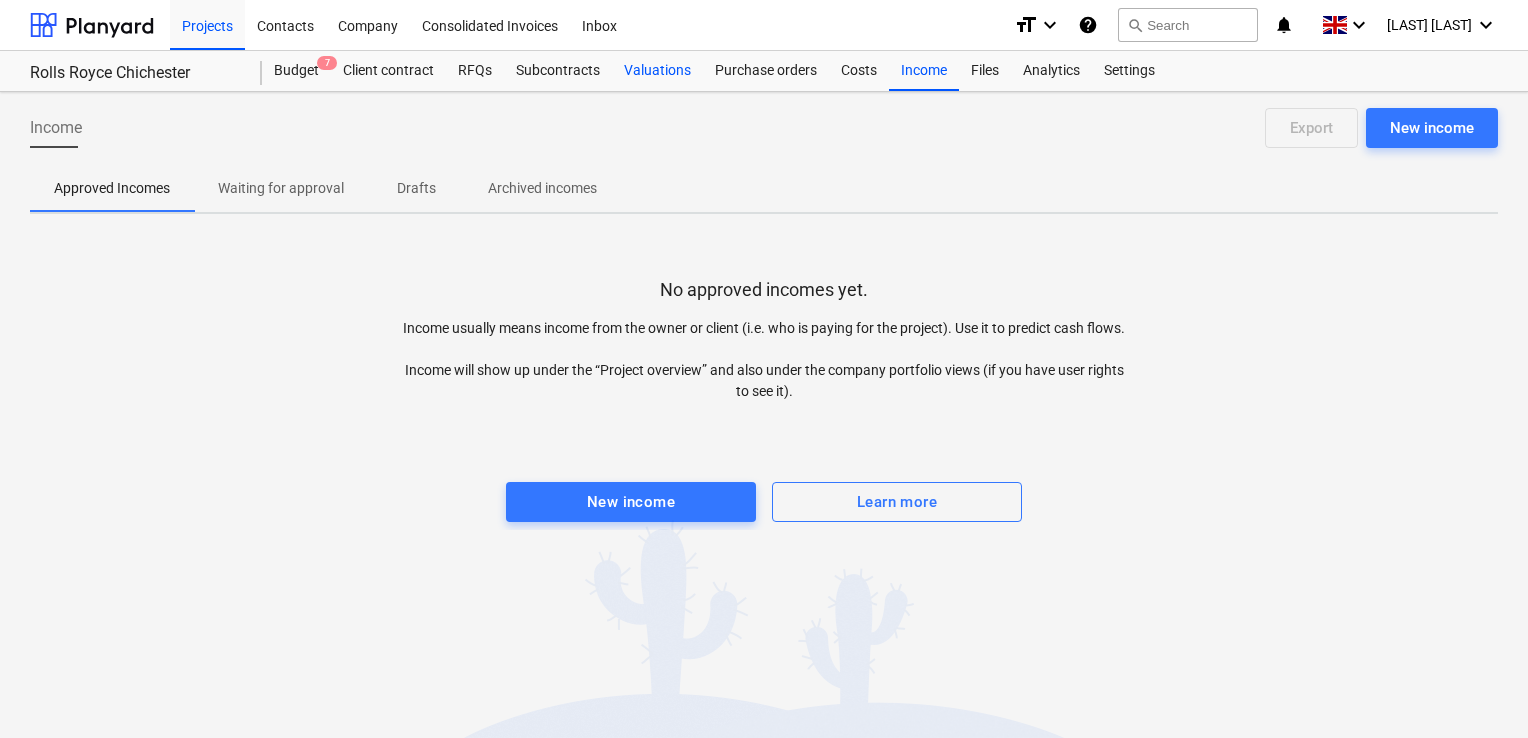 click on "Valuations" at bounding box center [657, 71] 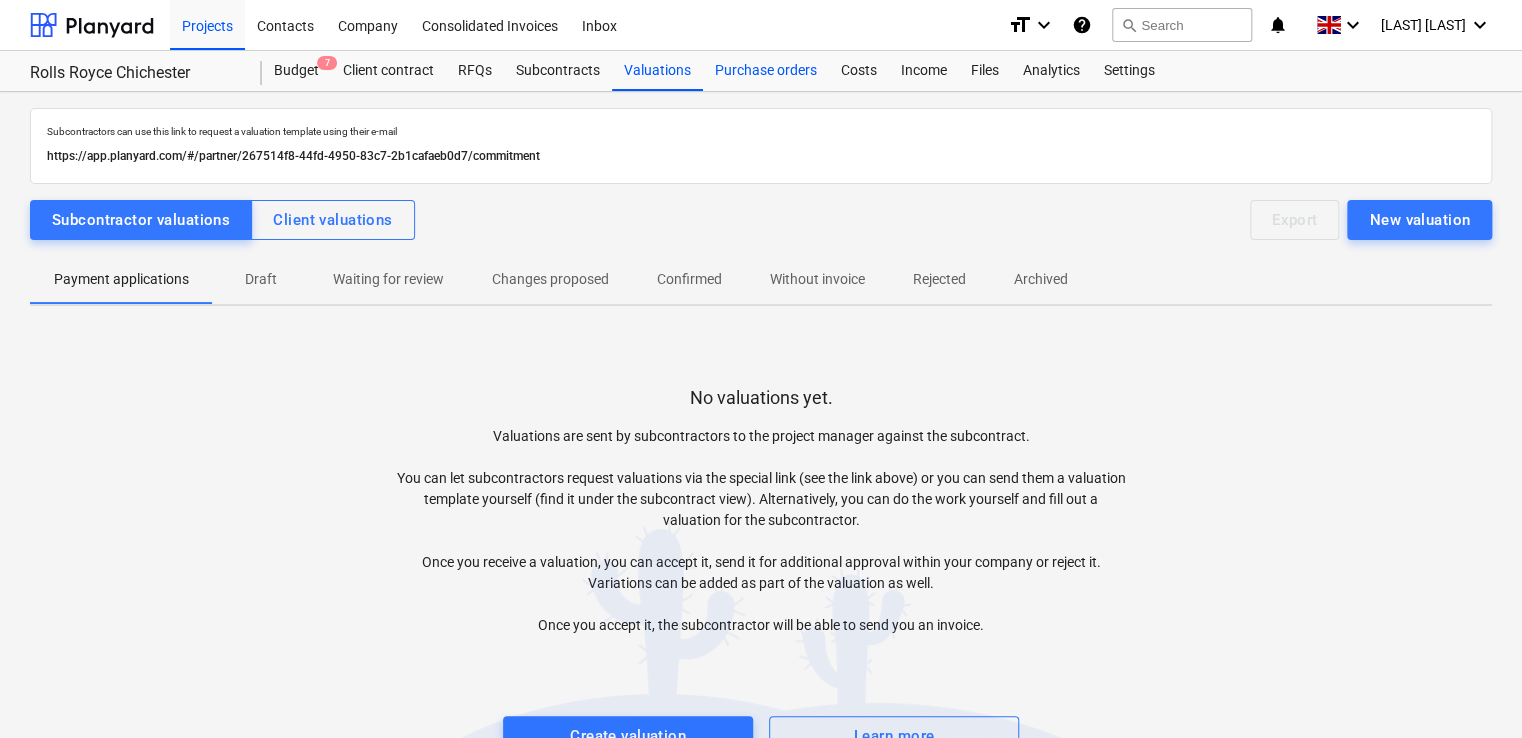 click on "Purchase orders" at bounding box center (766, 71) 